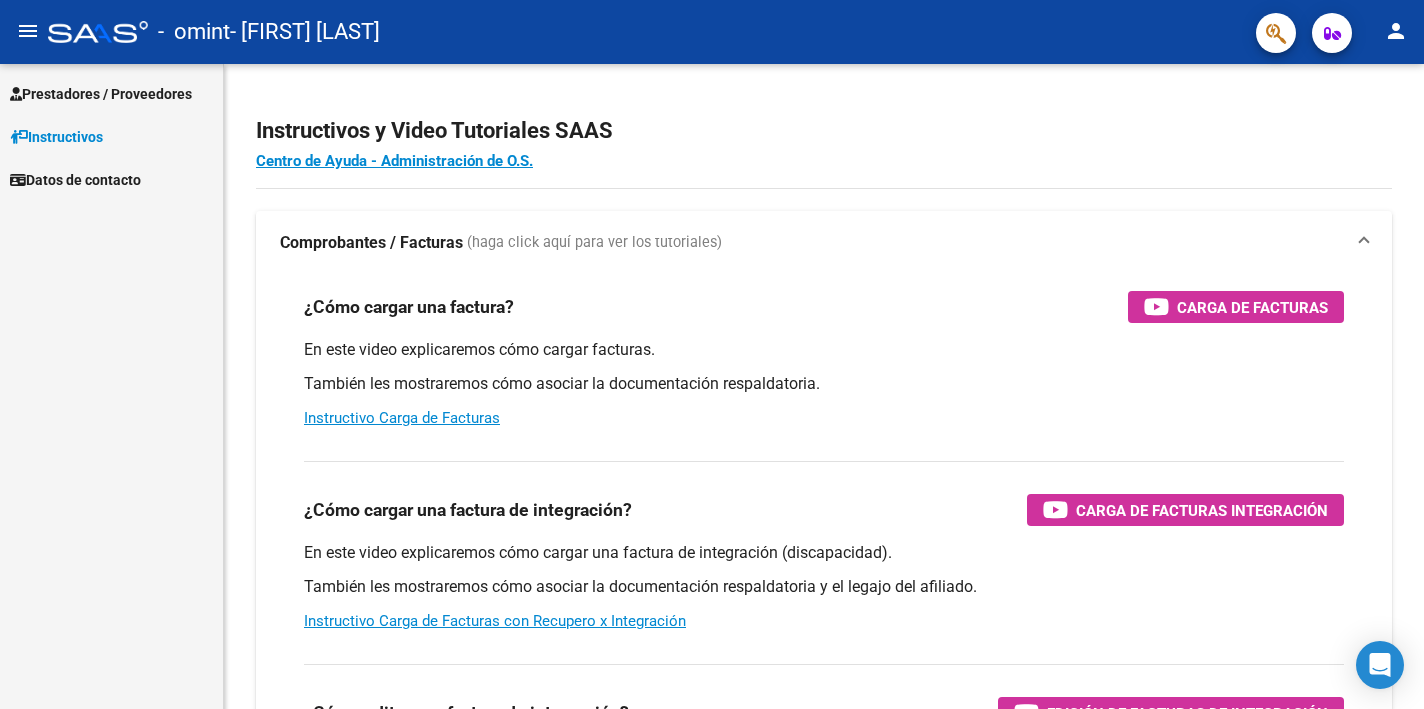 scroll, scrollTop: 0, scrollLeft: 0, axis: both 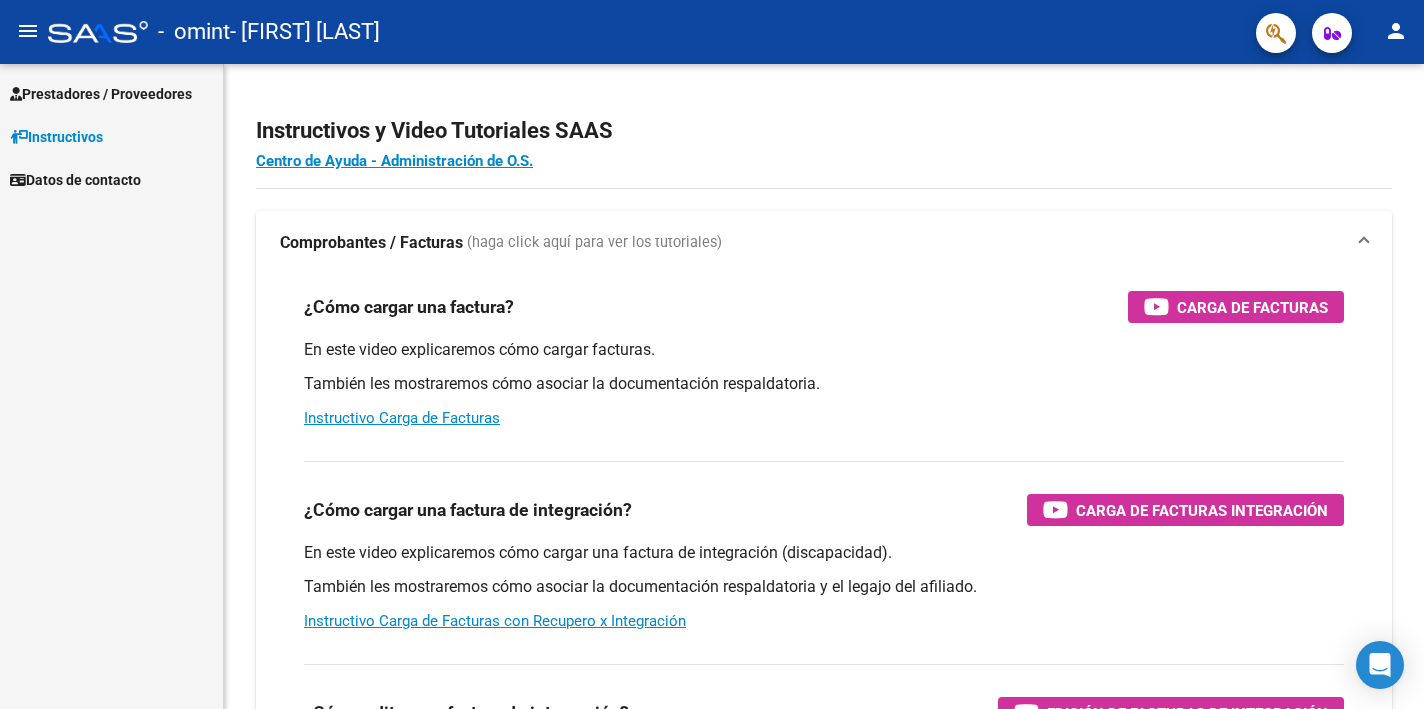click on "Prestadores / Proveedores" at bounding box center [111, 93] 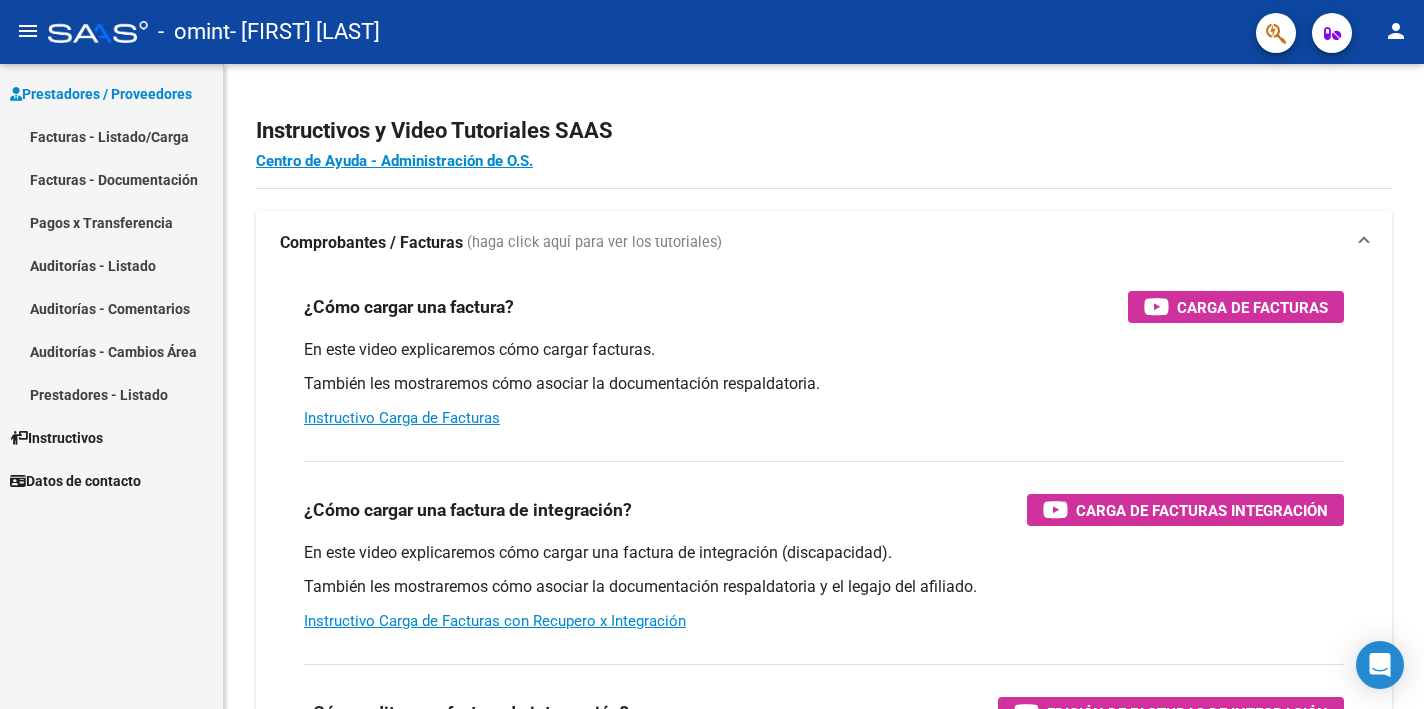 click on "Facturas - Documentación" at bounding box center (111, 179) 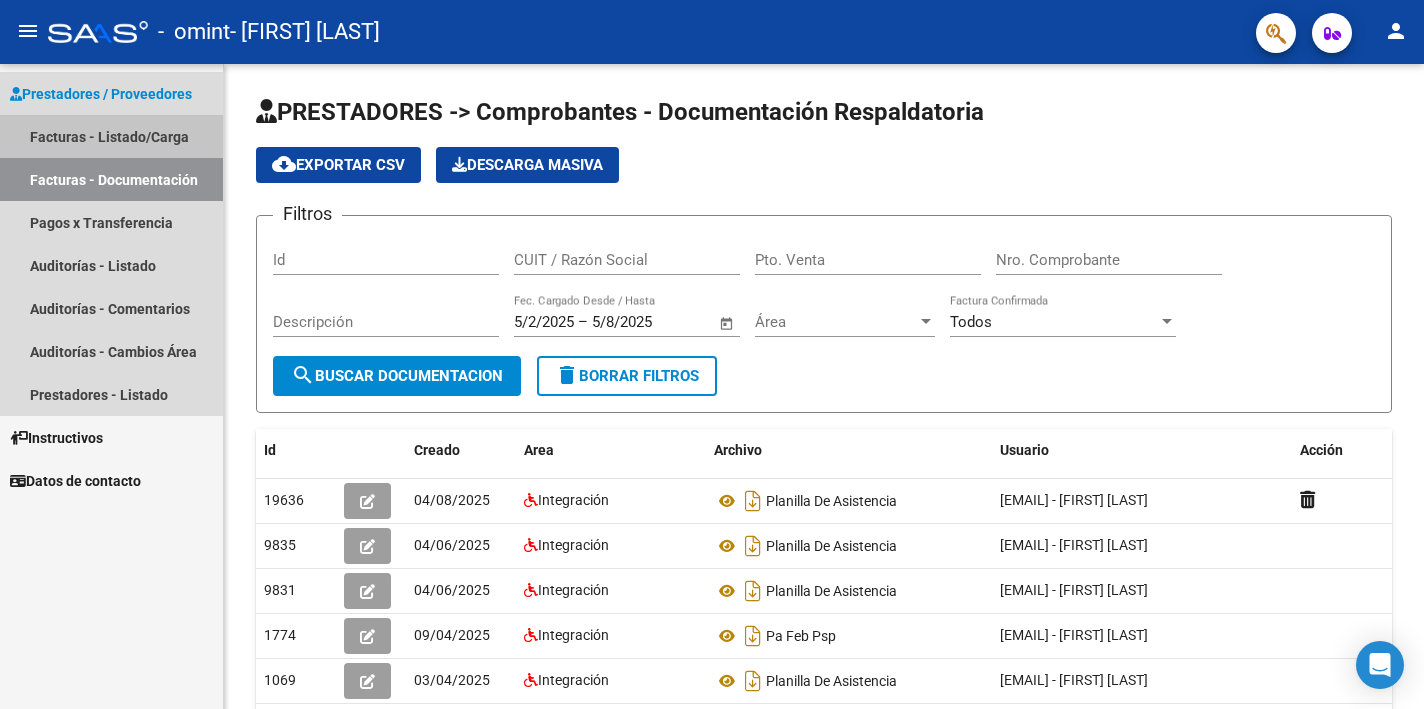 click on "Facturas - Listado/Carga" at bounding box center [111, 136] 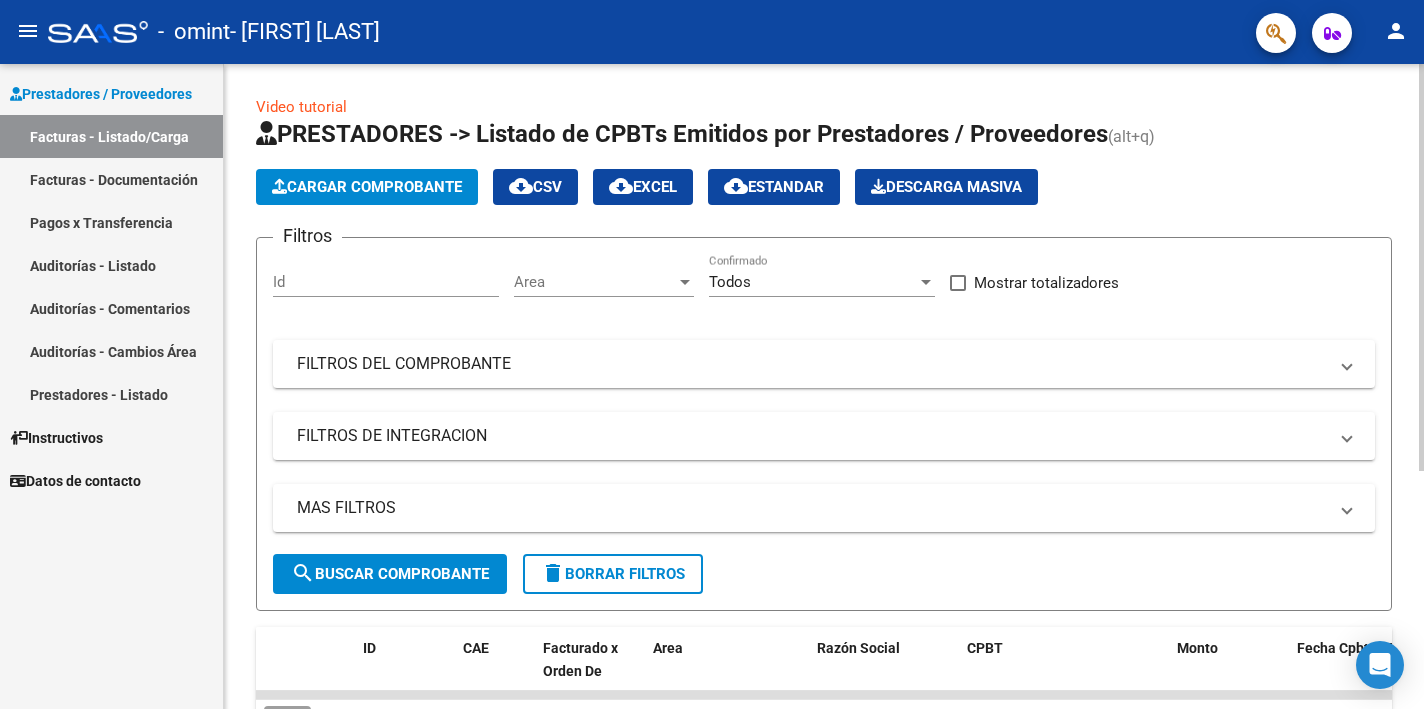 click on "Cargar Comprobante" 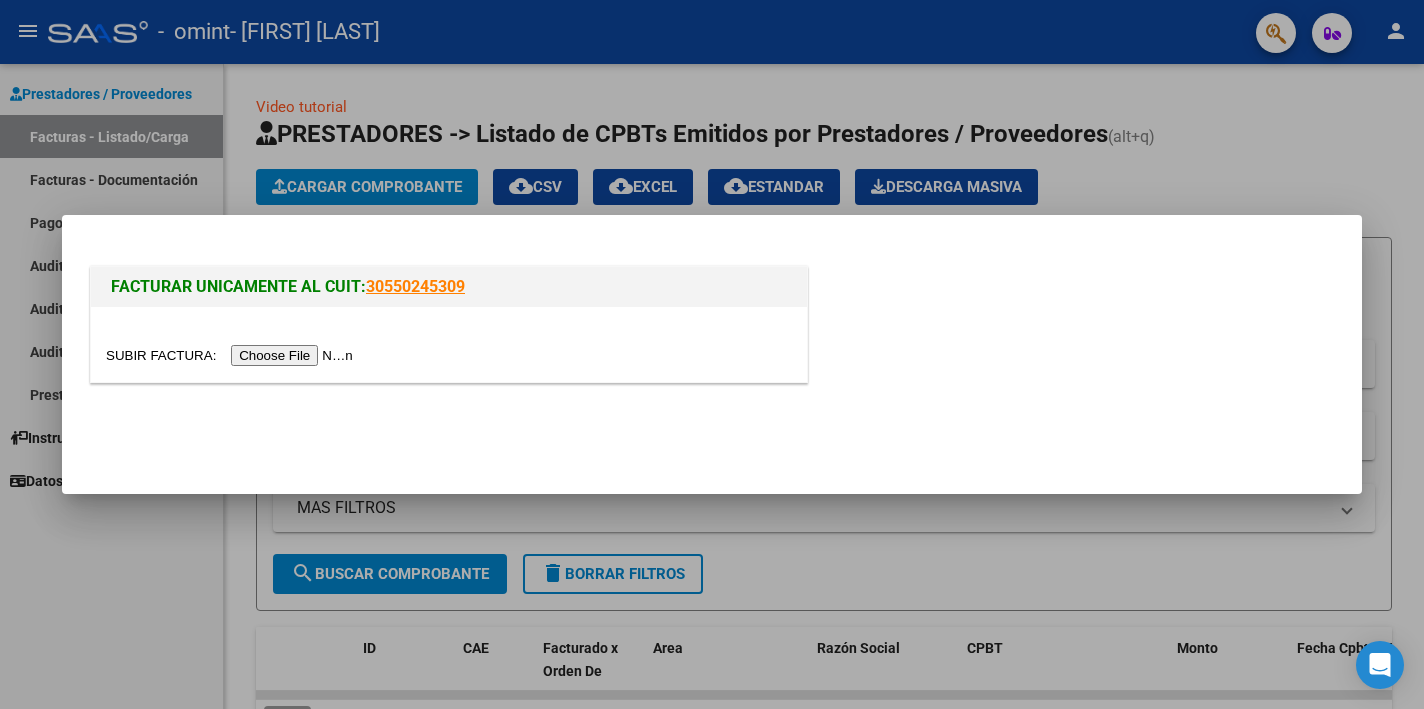 click at bounding box center [232, 355] 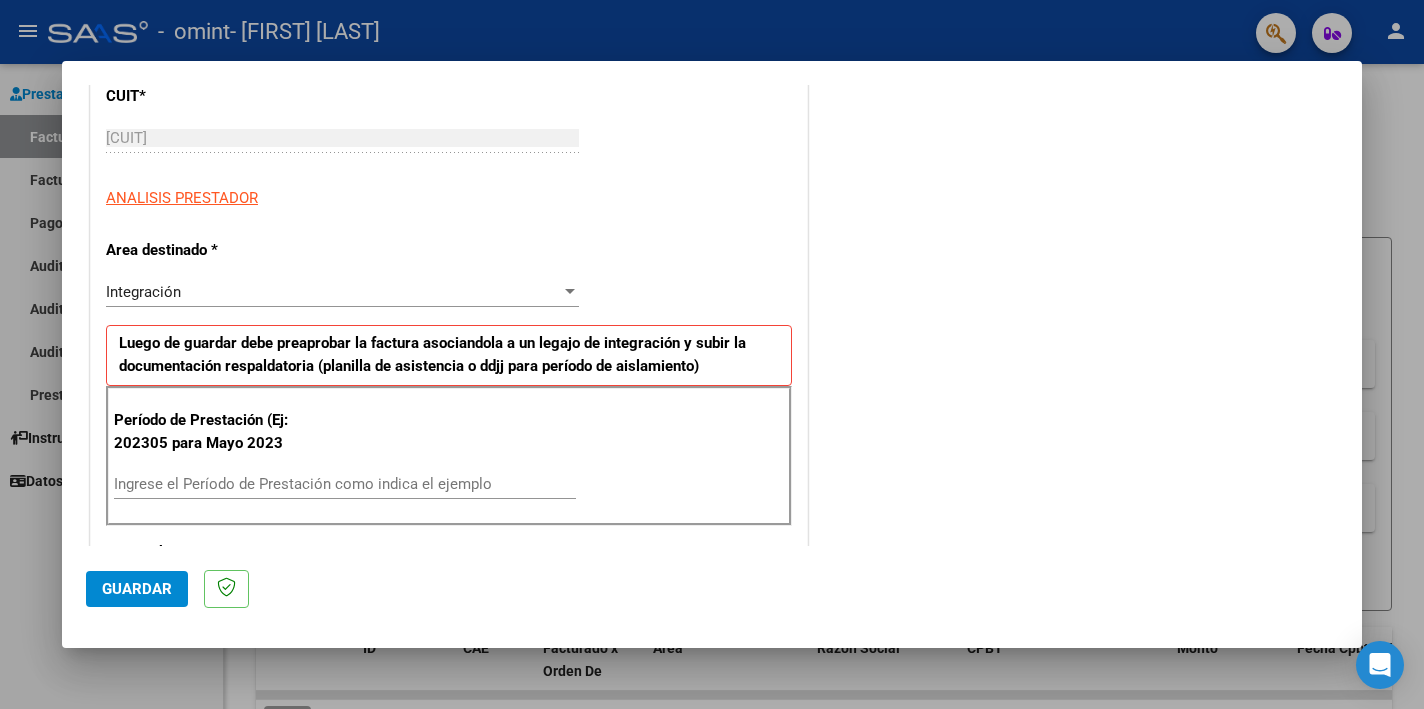 scroll, scrollTop: 462, scrollLeft: 0, axis: vertical 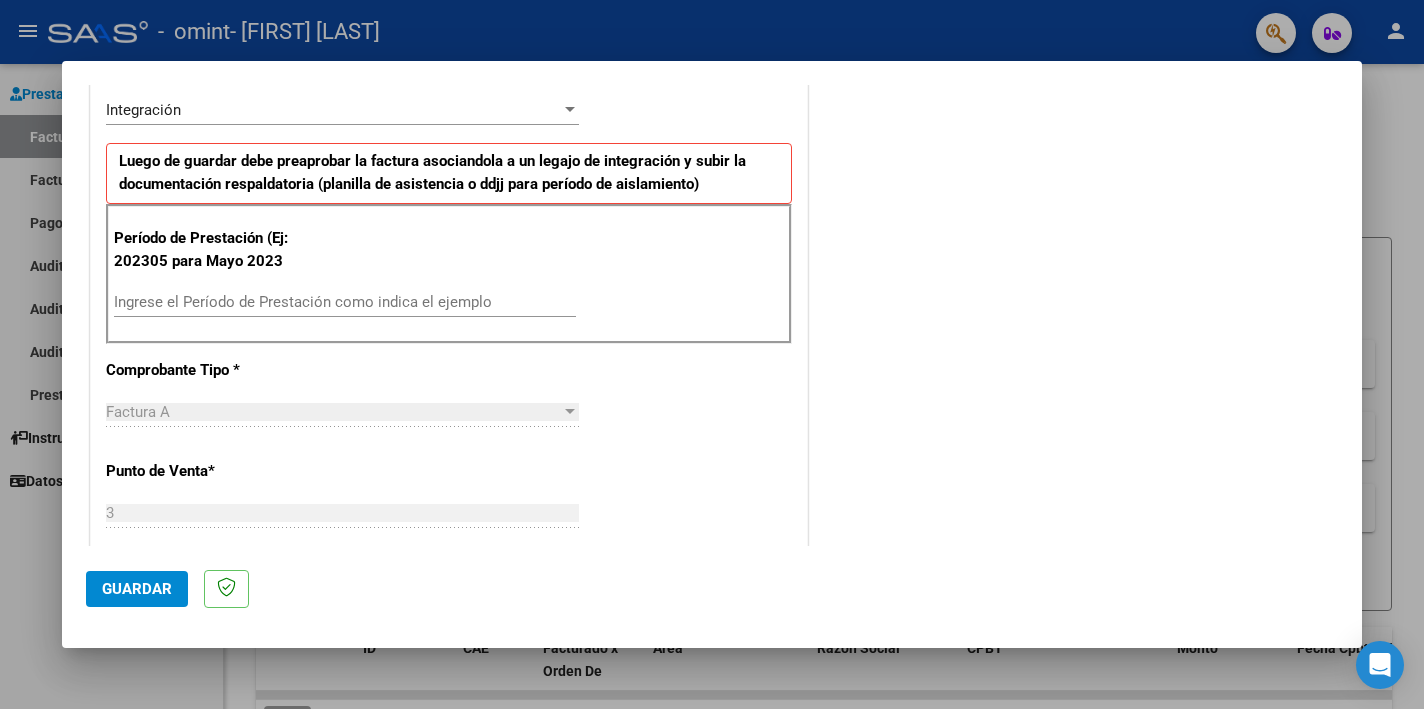 click on "Ingrese el Período de Prestación como indica el ejemplo" at bounding box center (345, 302) 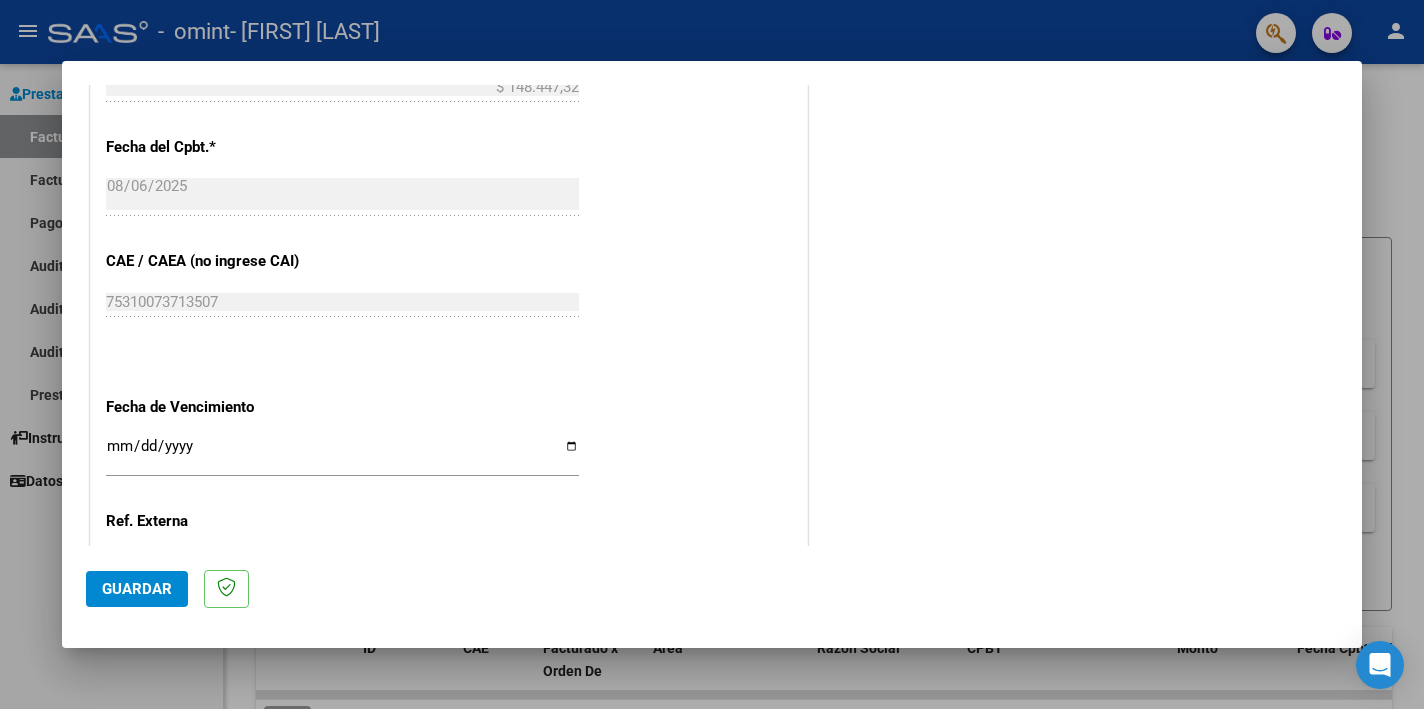scroll, scrollTop: 1226, scrollLeft: 0, axis: vertical 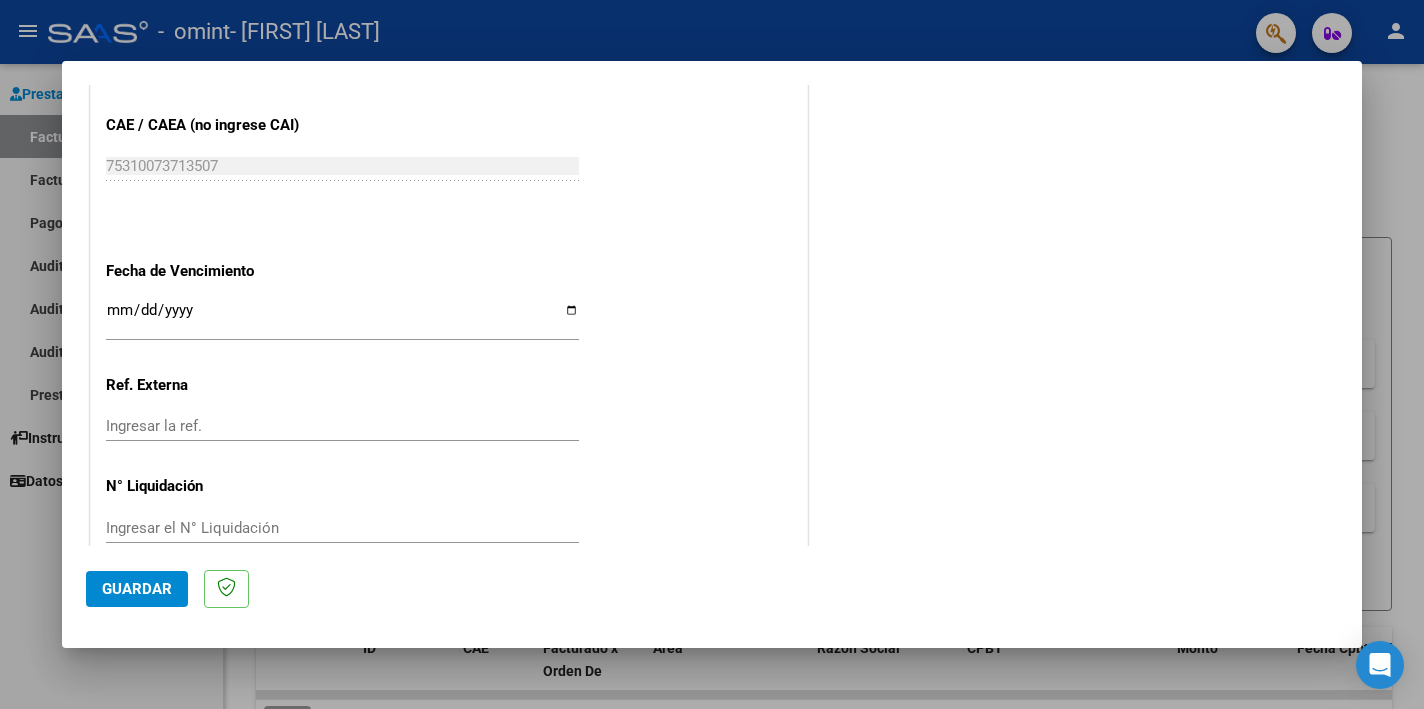 type on "202506" 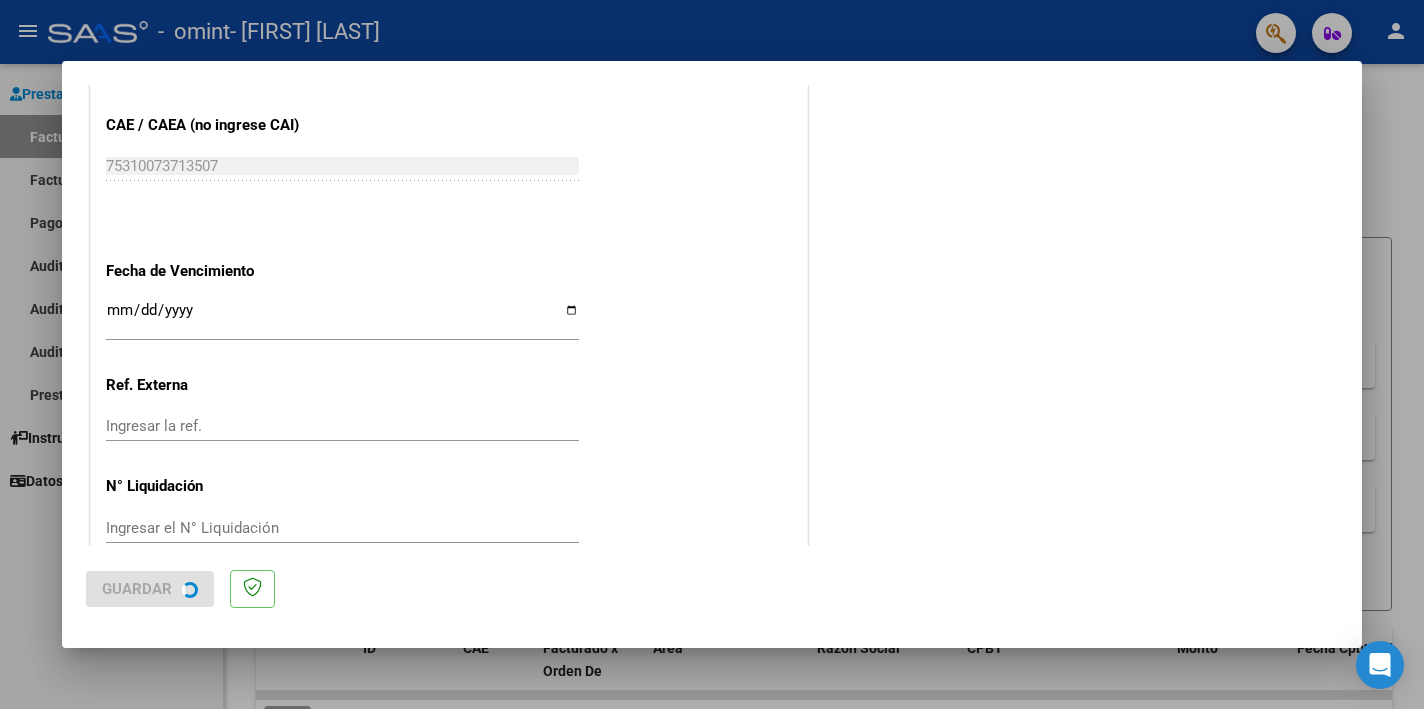 scroll, scrollTop: 0, scrollLeft: 0, axis: both 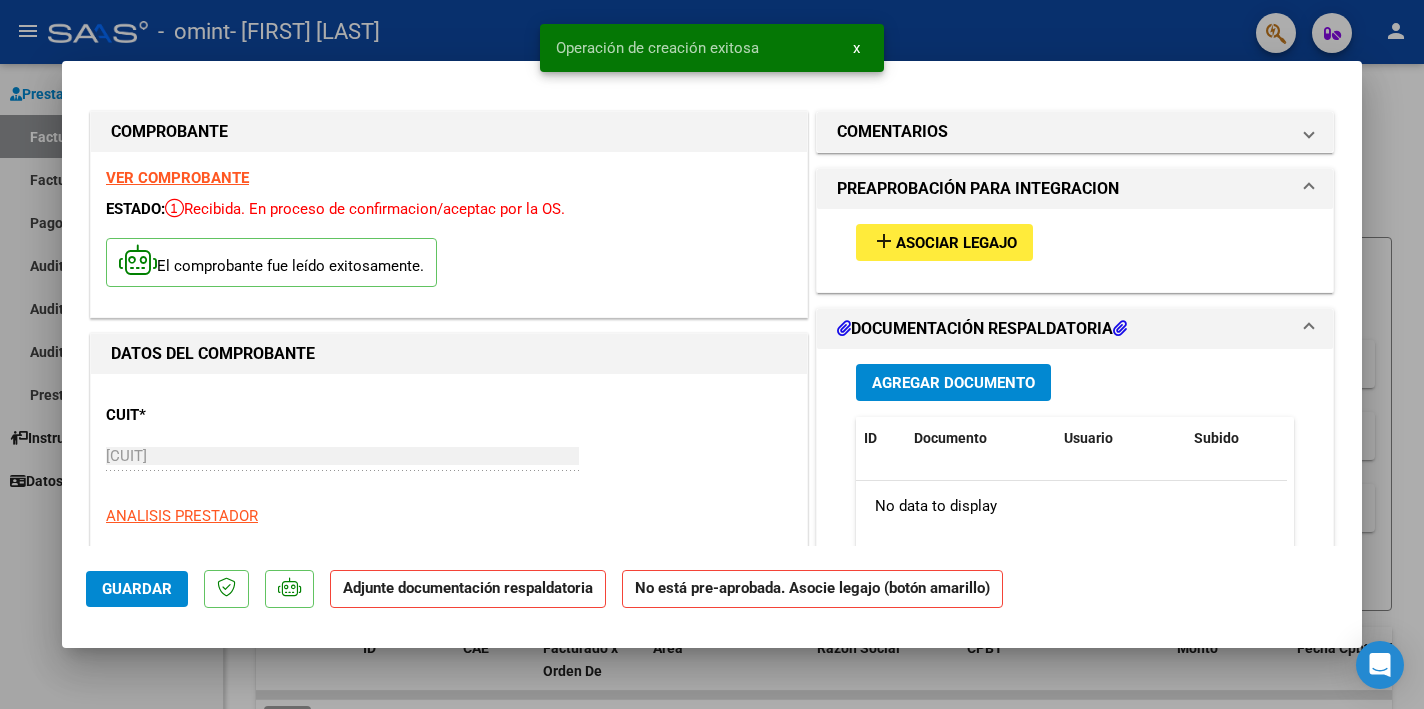 click on "add Asociar Legajo" at bounding box center [944, 242] 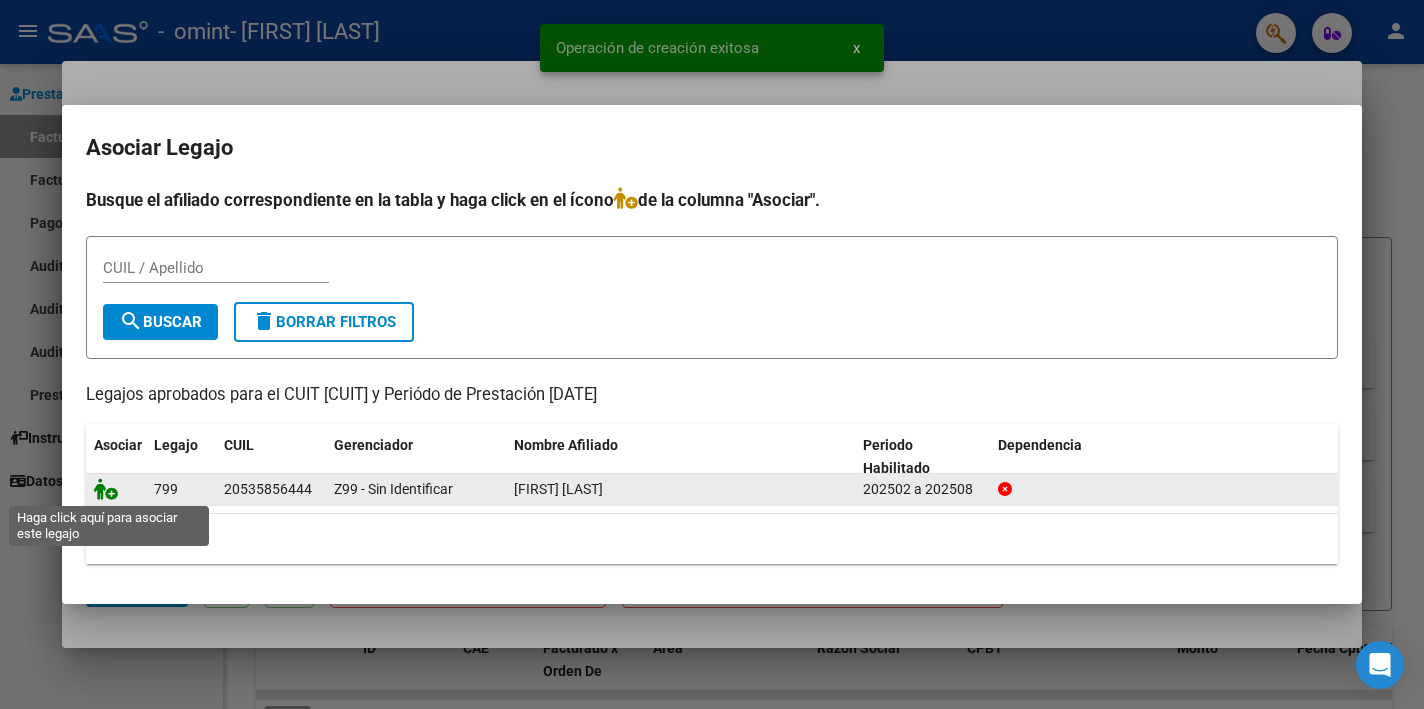 click 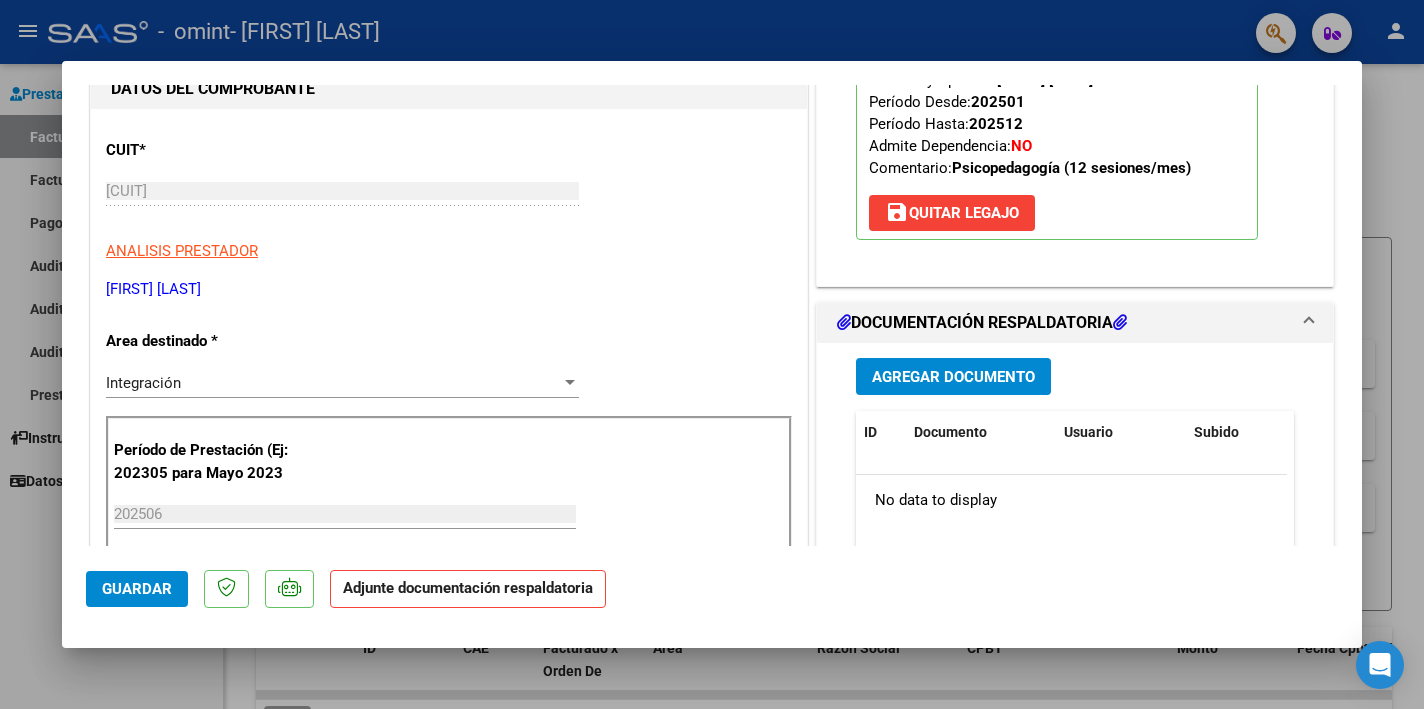 scroll, scrollTop: 309, scrollLeft: 0, axis: vertical 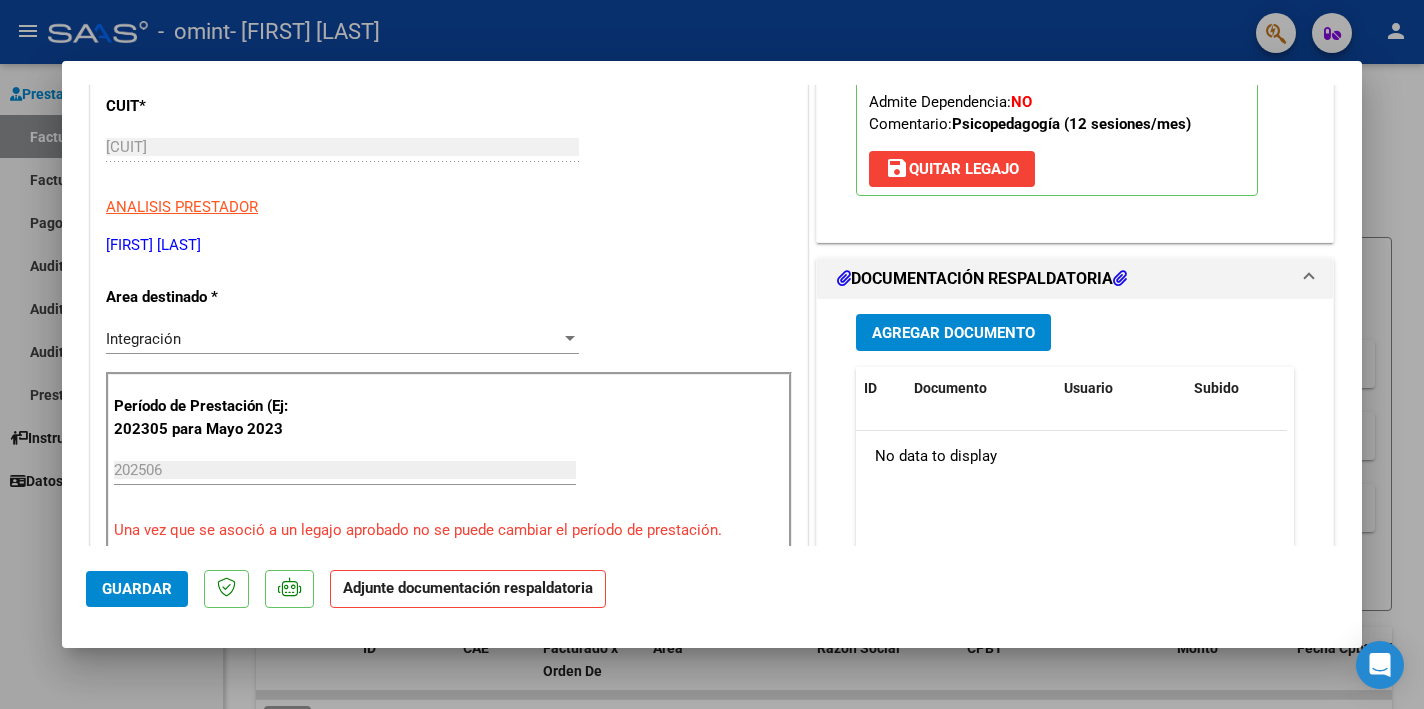 click on "Agregar Documento" at bounding box center [953, 333] 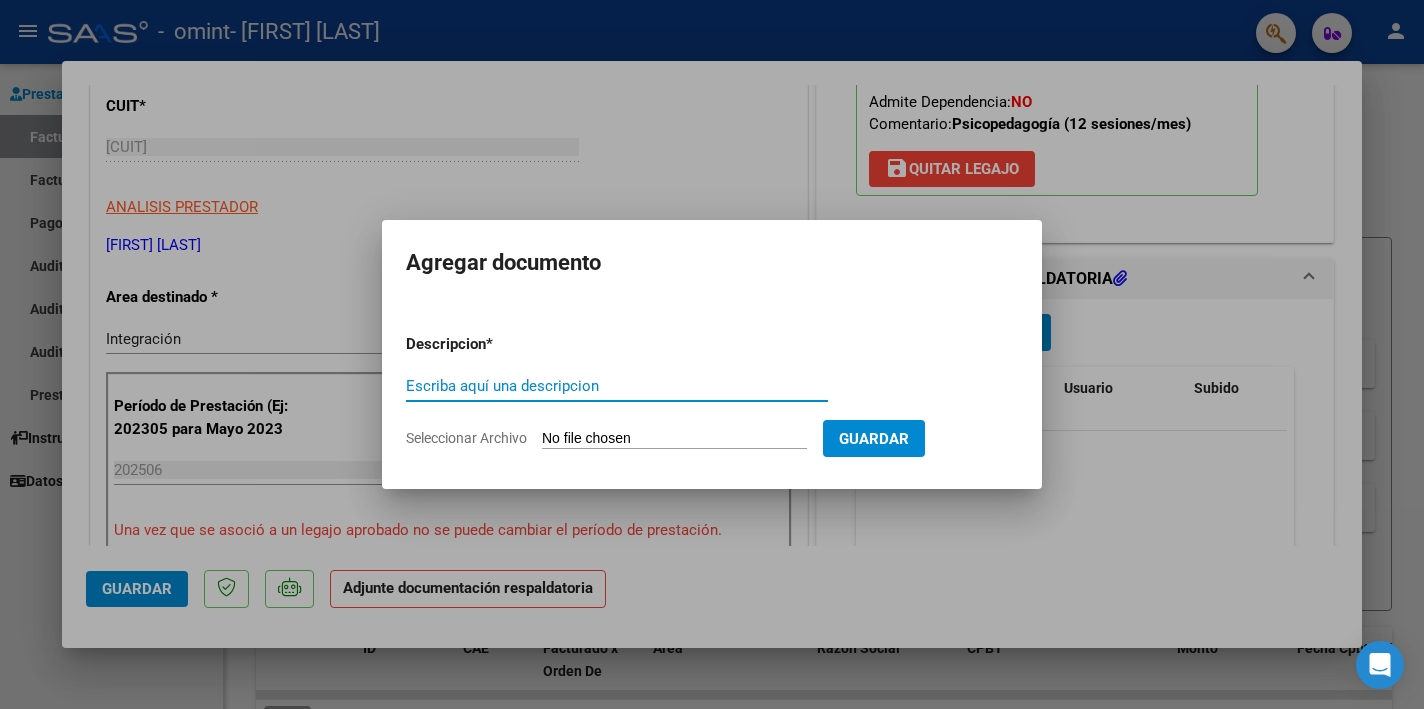 click on "Escriba aquí una descripcion" at bounding box center [617, 386] 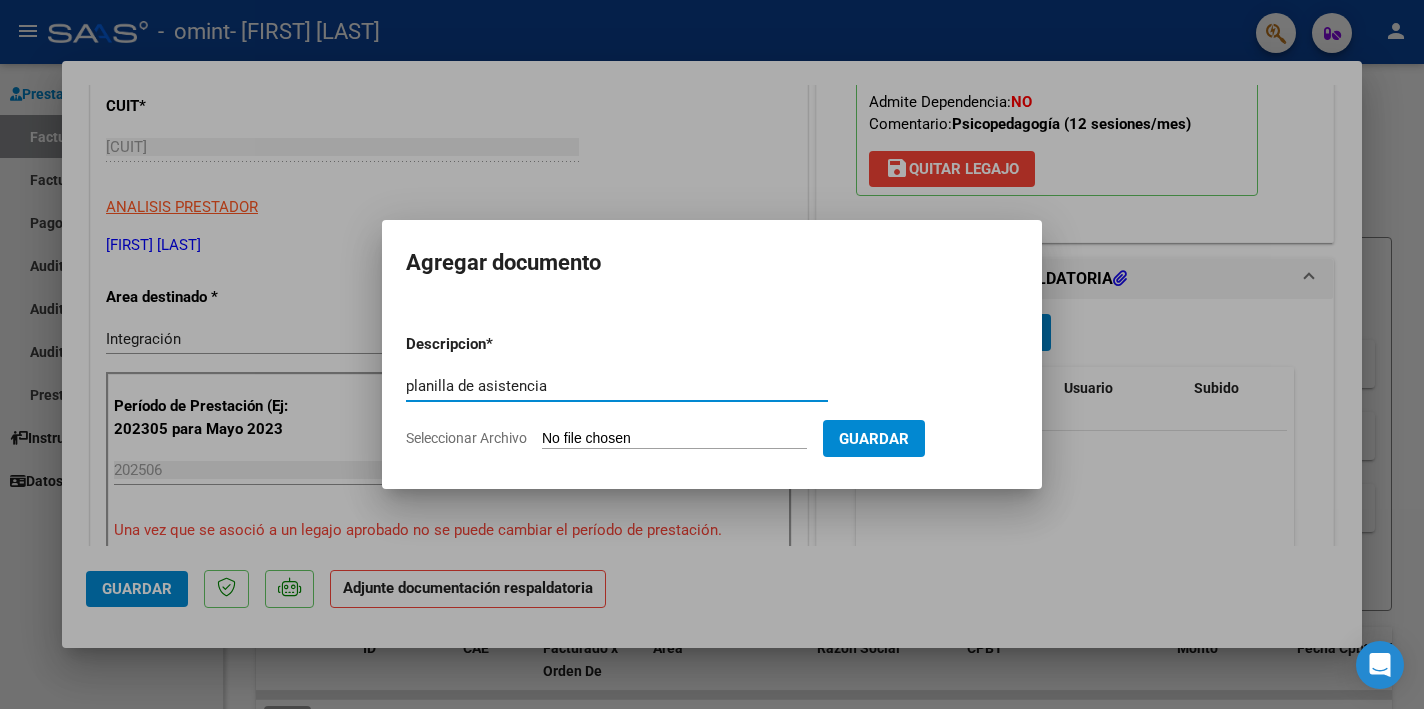 type on "planilla de asistencia" 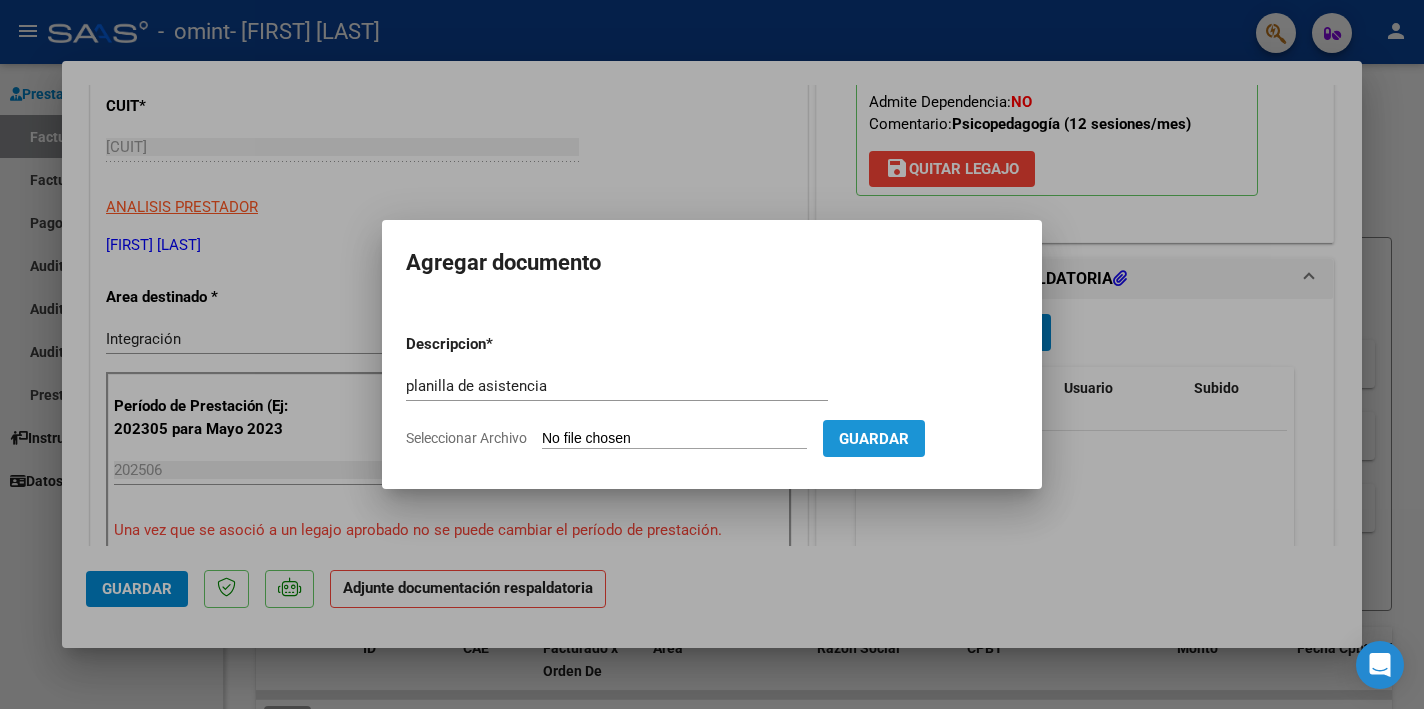 click on "Guardar" at bounding box center [874, 439] 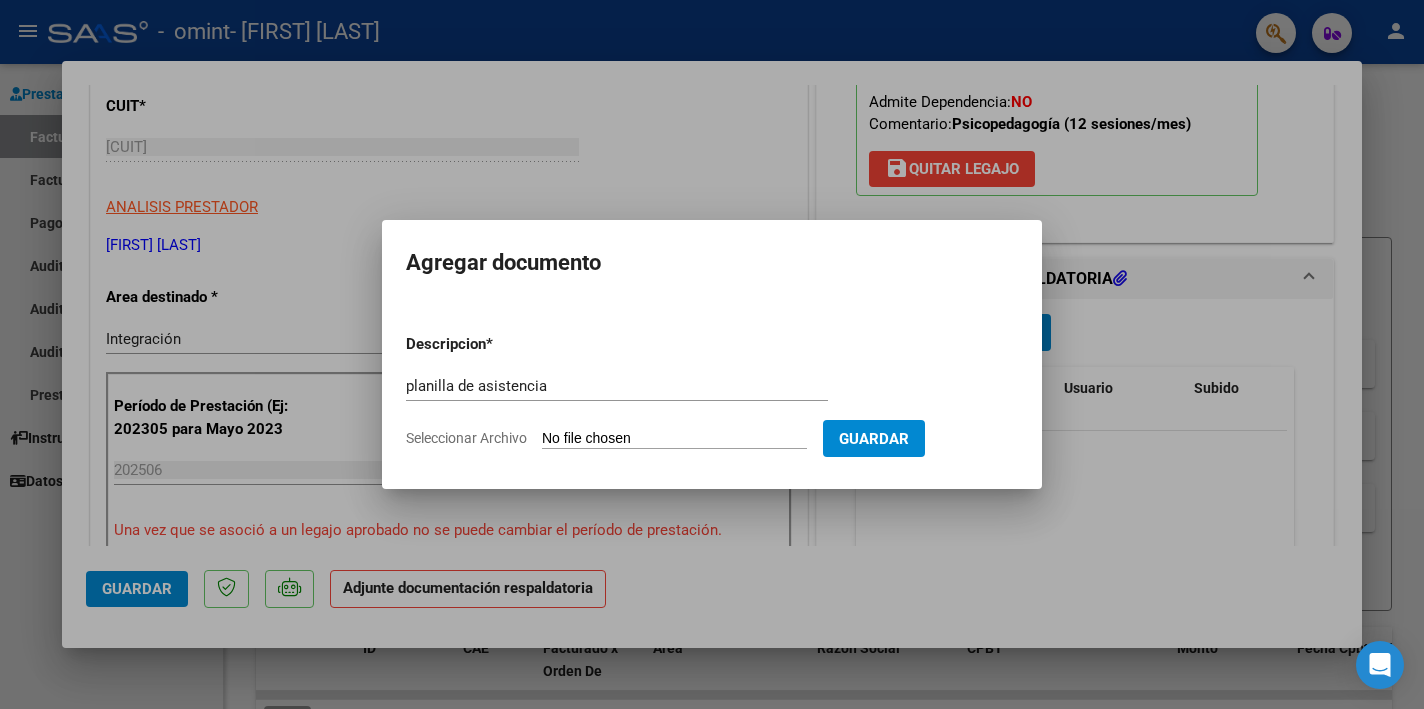 click on "Seleccionar Archivo" at bounding box center [674, 439] 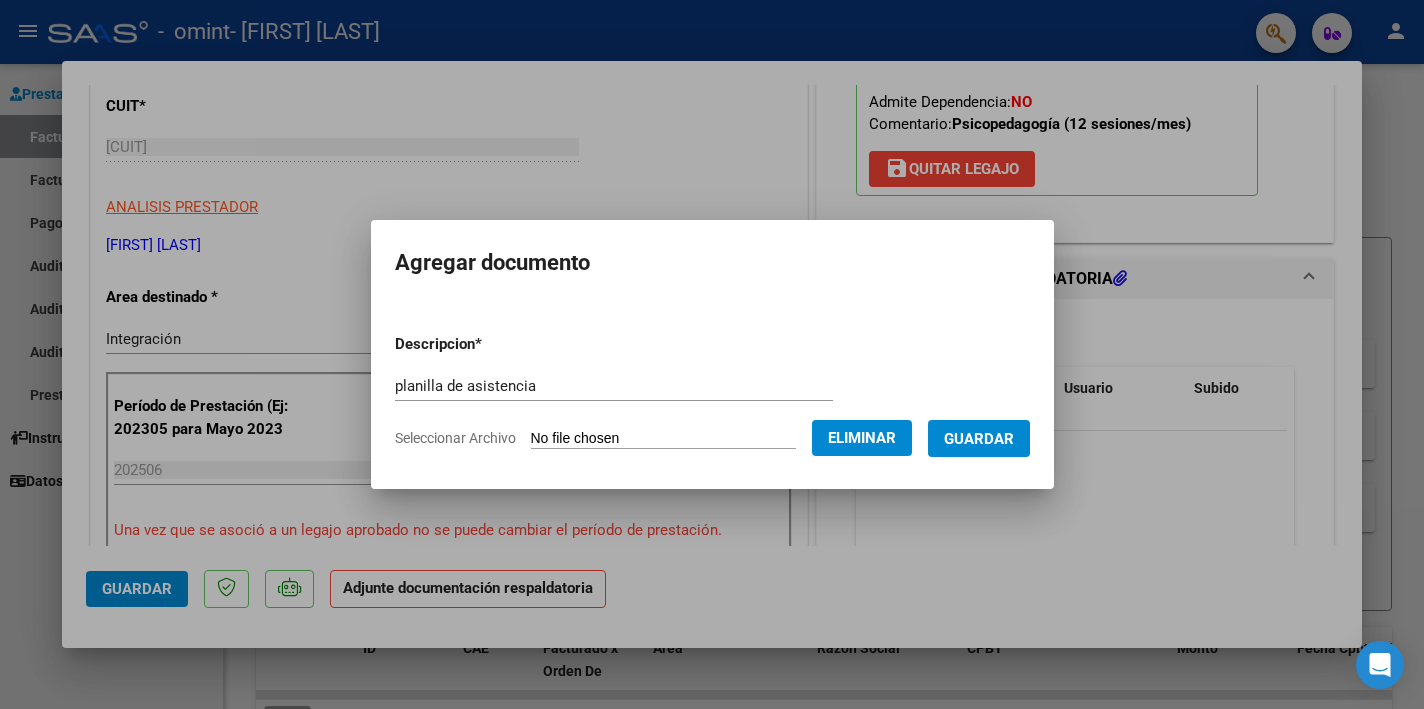 click on "Guardar" at bounding box center [979, 439] 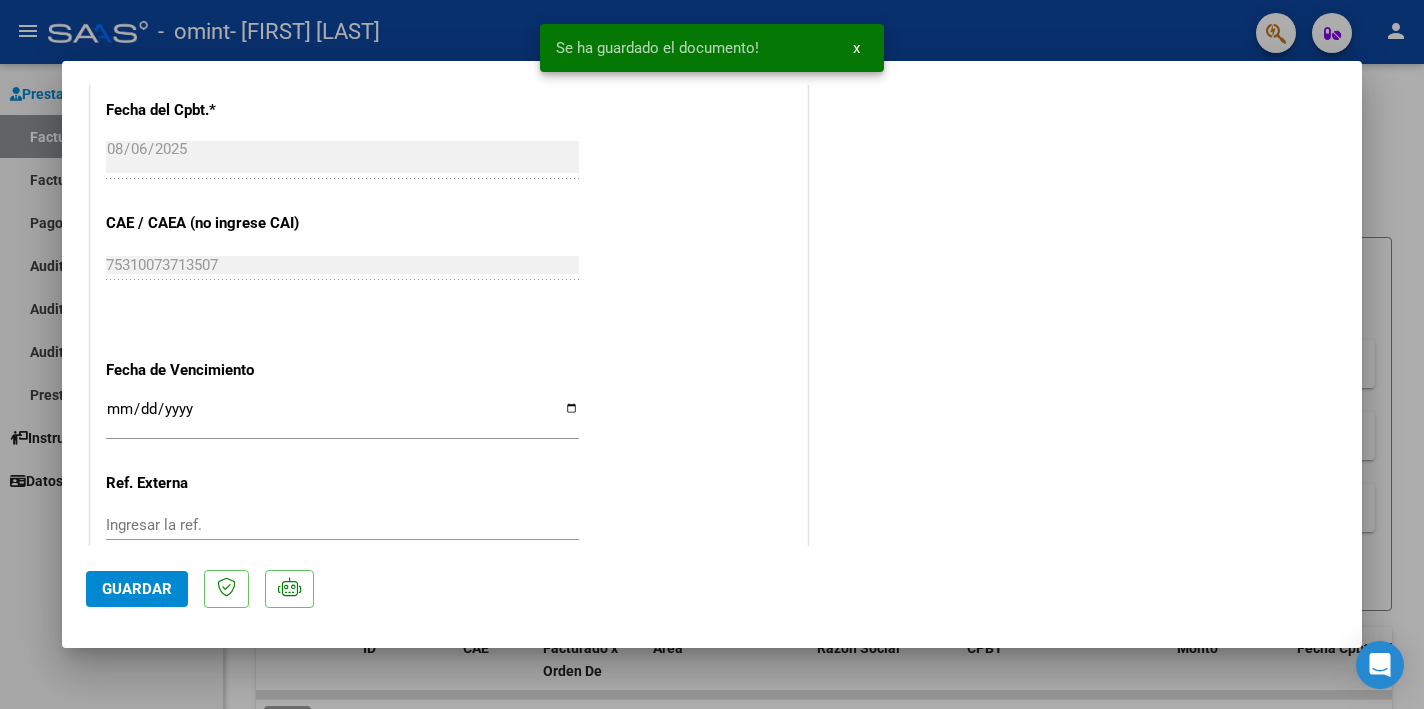 scroll, scrollTop: 1293, scrollLeft: 0, axis: vertical 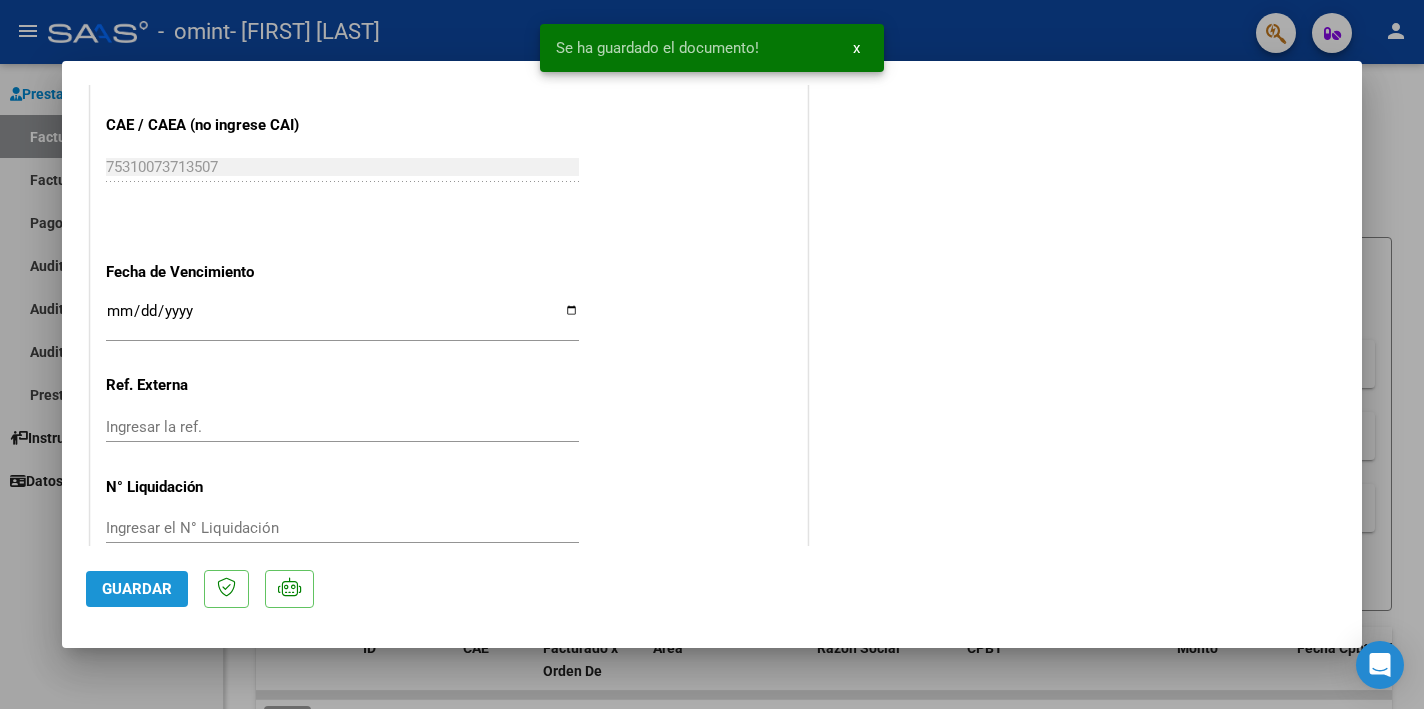 click on "Guardar" 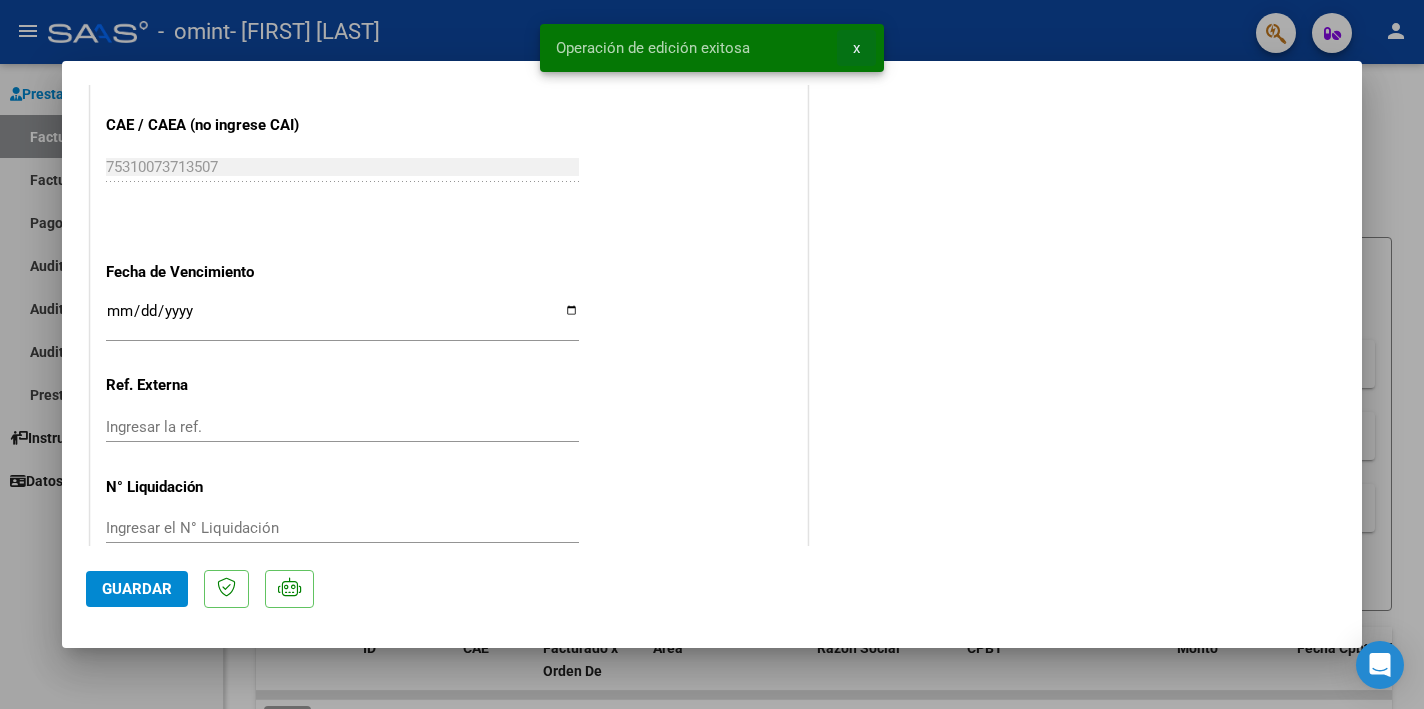 click on "x" at bounding box center (856, 48) 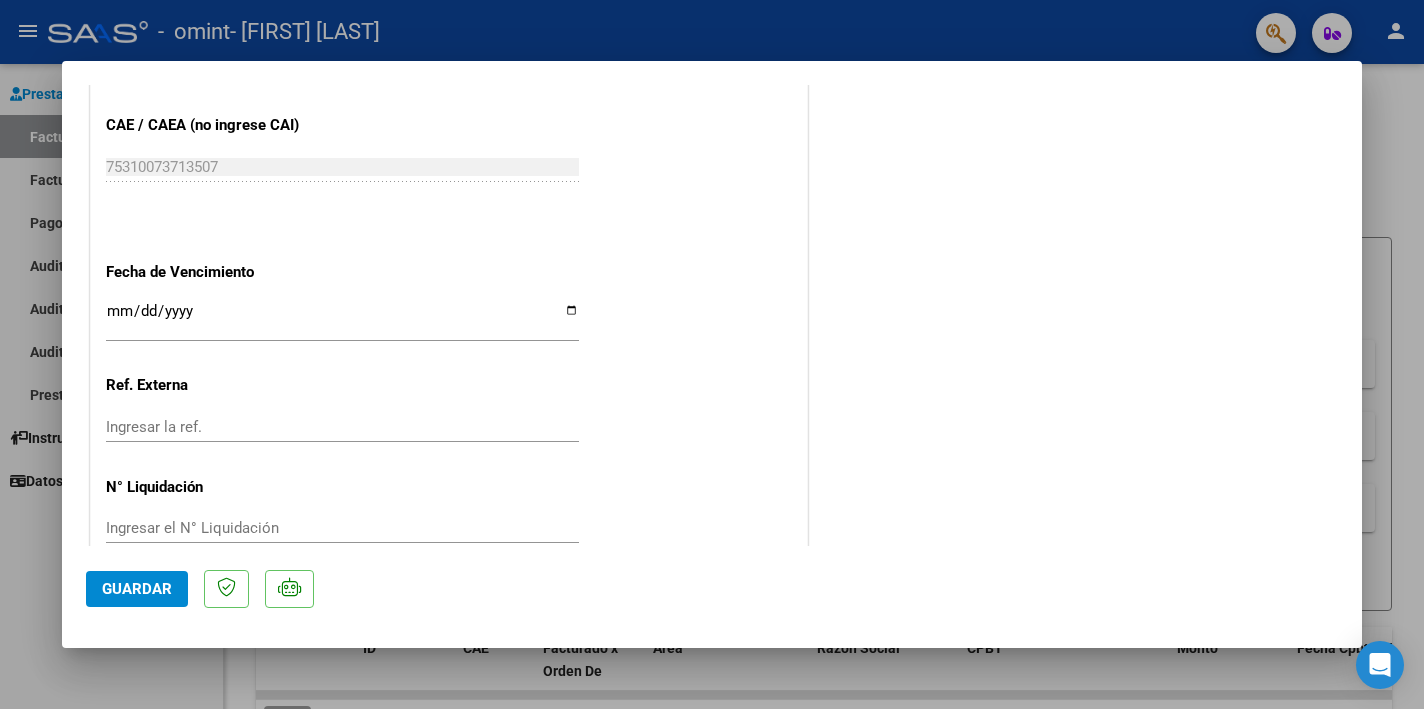 scroll, scrollTop: 0, scrollLeft: 0, axis: both 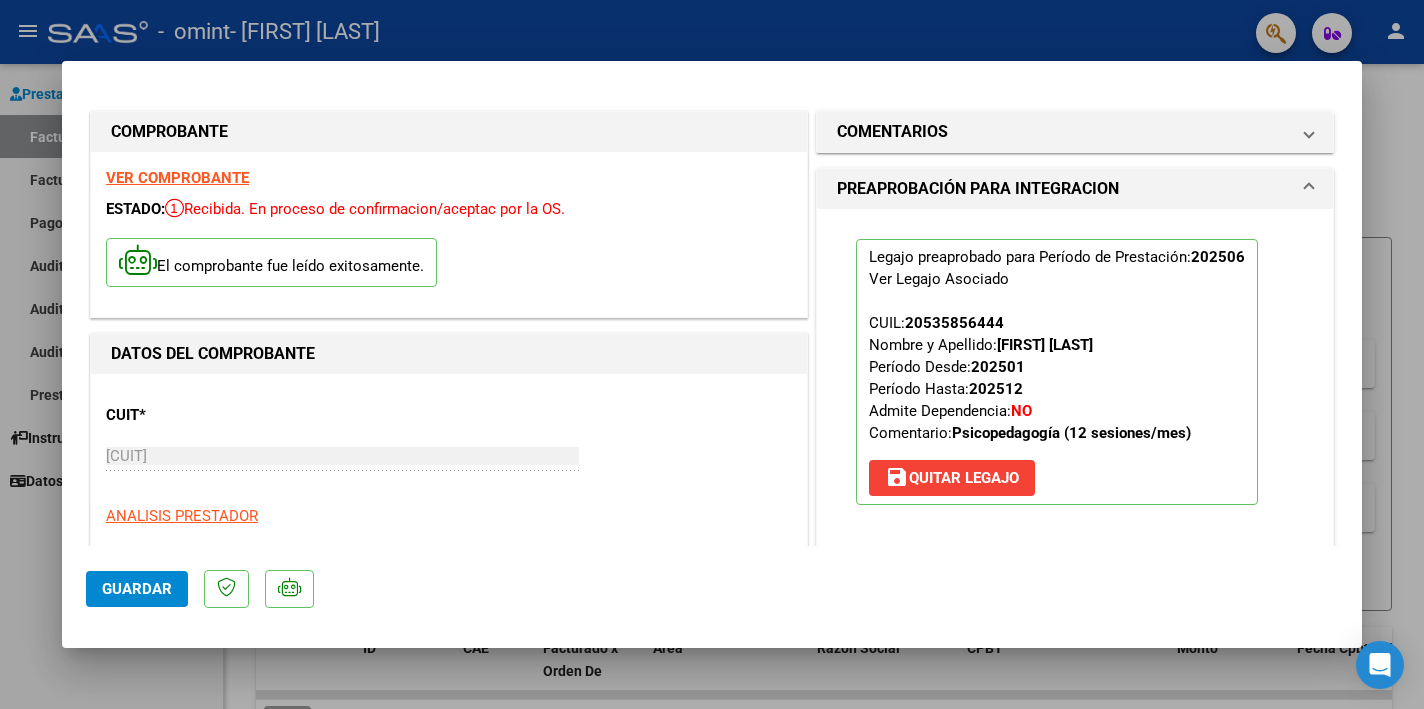 click at bounding box center [712, 354] 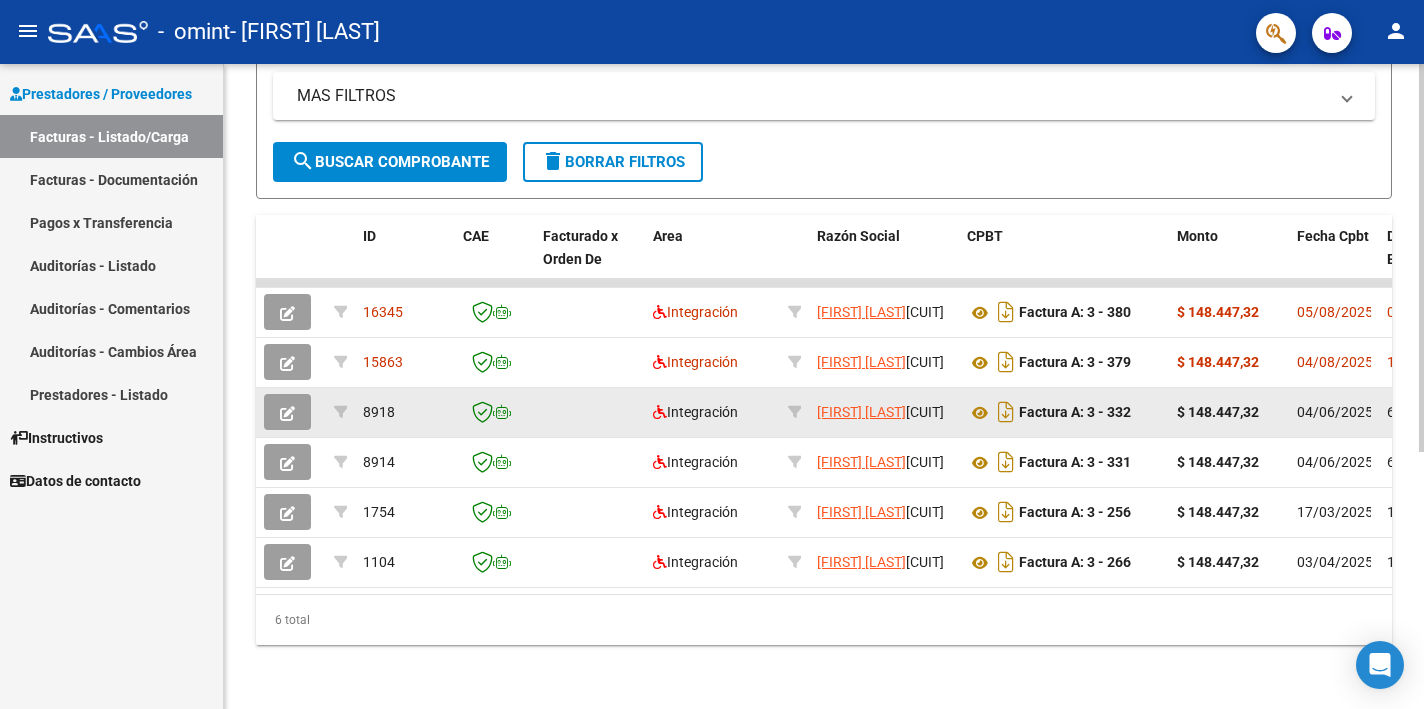 scroll, scrollTop: 423, scrollLeft: 0, axis: vertical 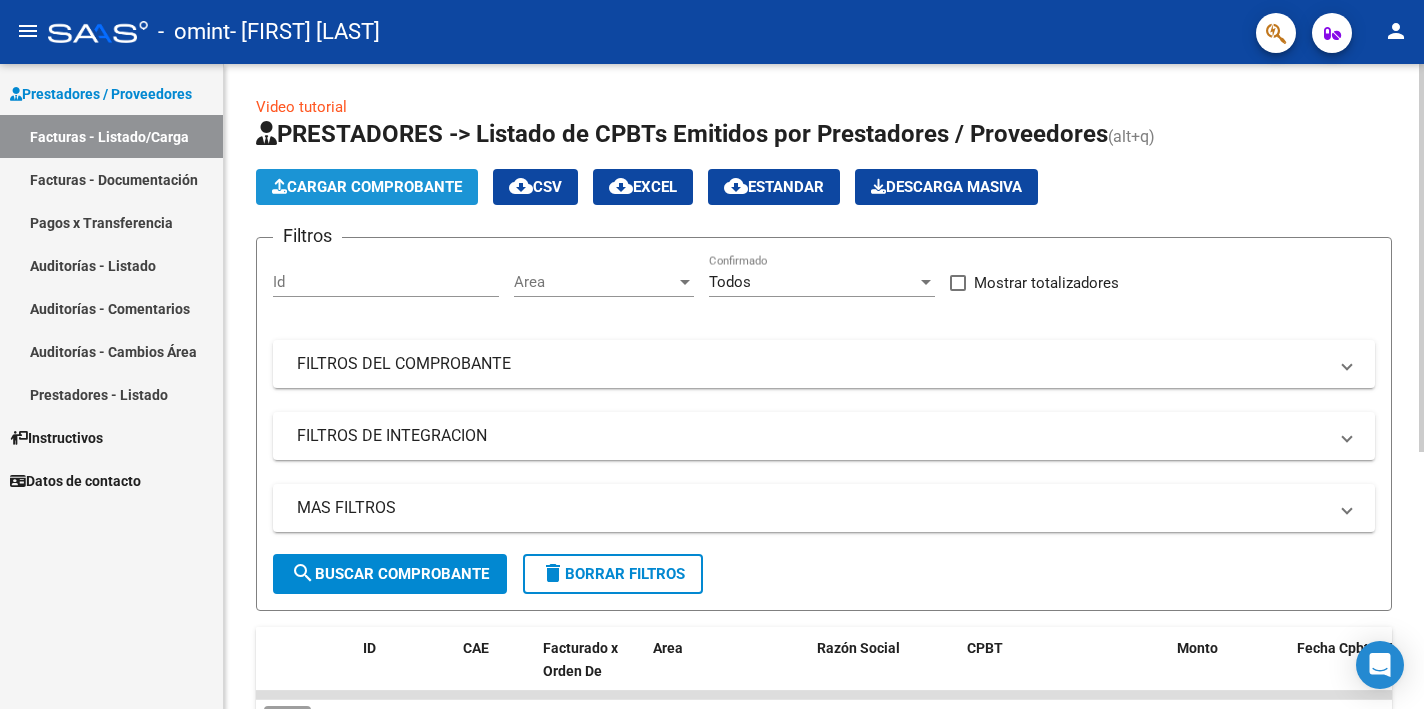 click on "Cargar Comprobante" 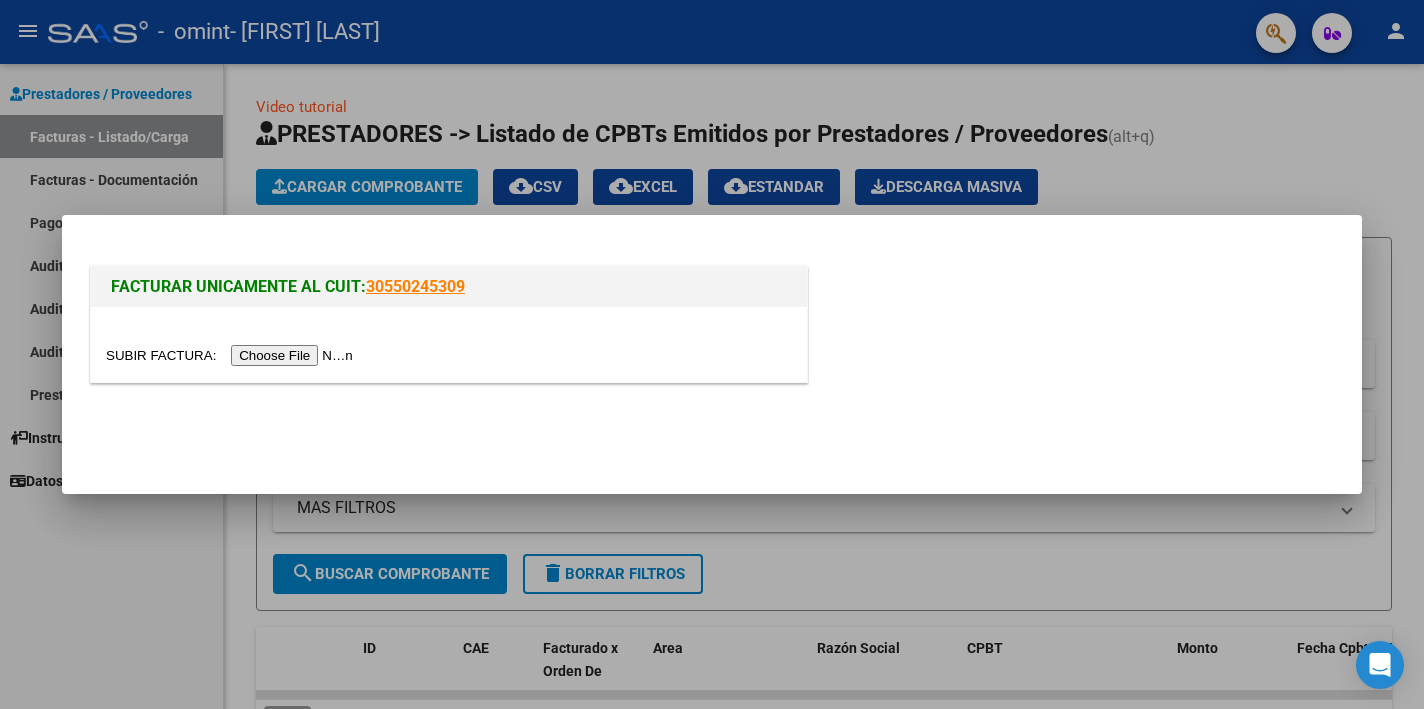 click at bounding box center [232, 355] 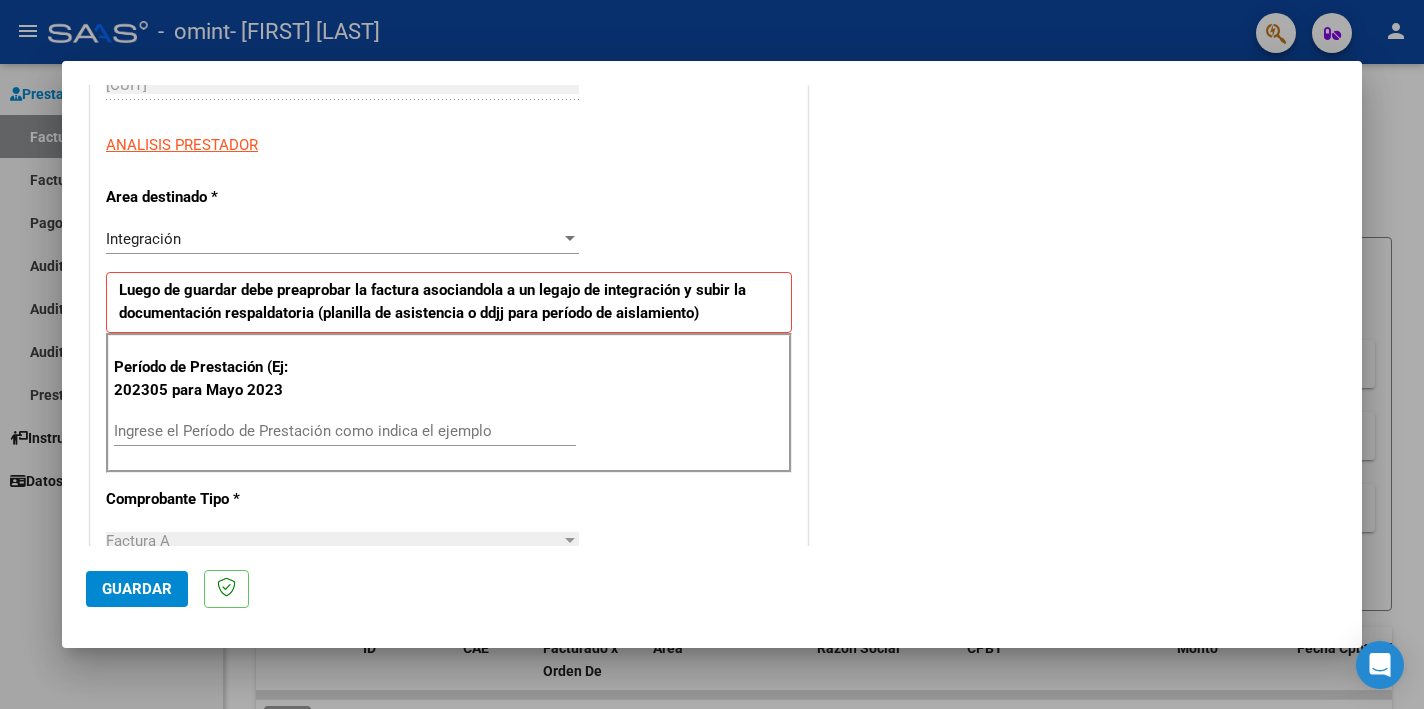 scroll, scrollTop: 511, scrollLeft: 0, axis: vertical 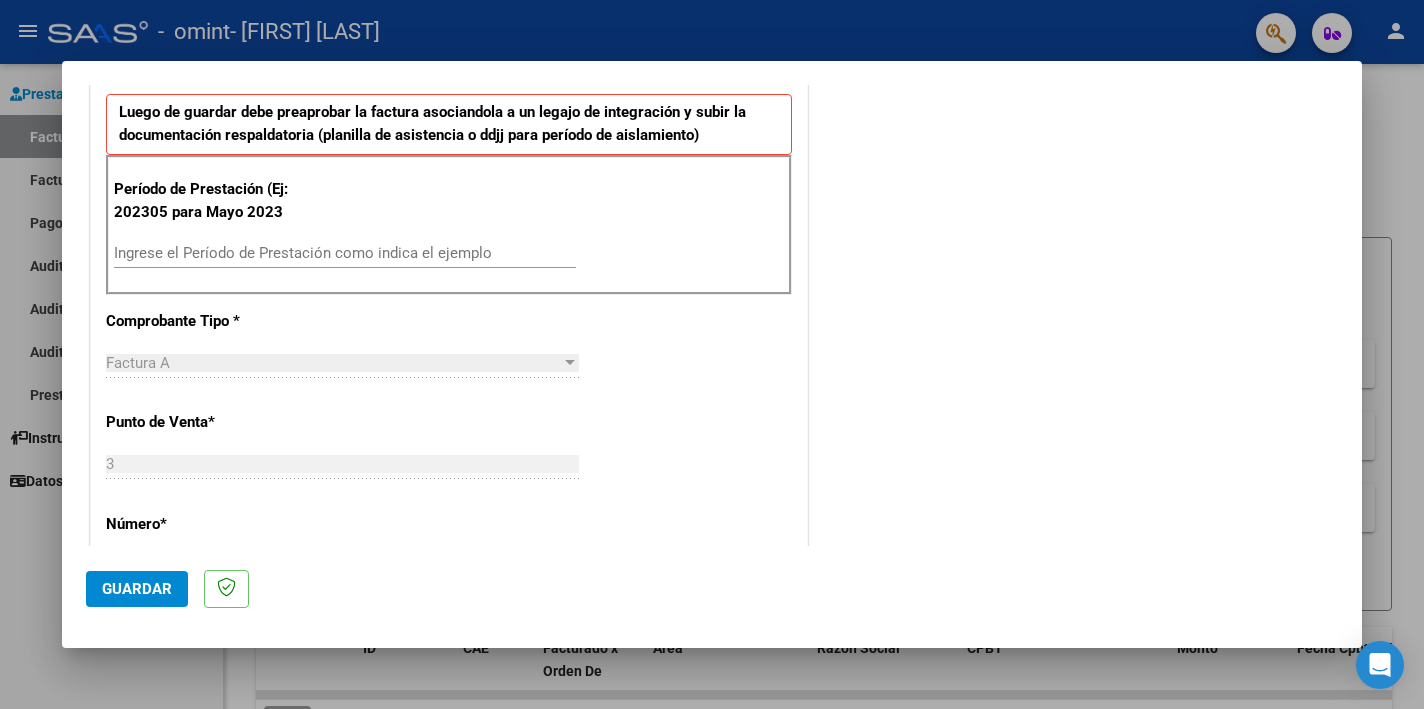 click on "Período de Prestación (Ej: 202305 para Mayo 2023    Ingrese el Período de Prestación como indica el ejemplo" at bounding box center (449, 225) 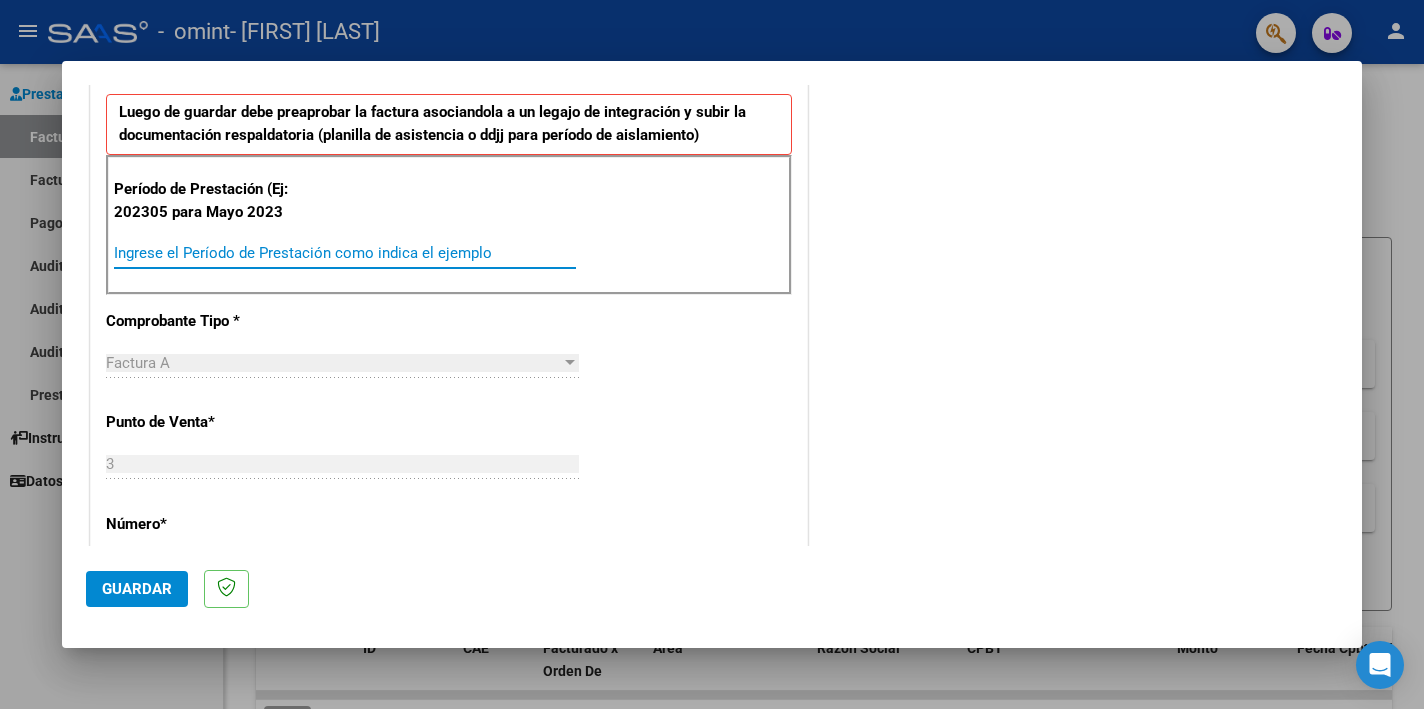 click on "Ingrese el Período de Prestación como indica el ejemplo" at bounding box center [345, 253] 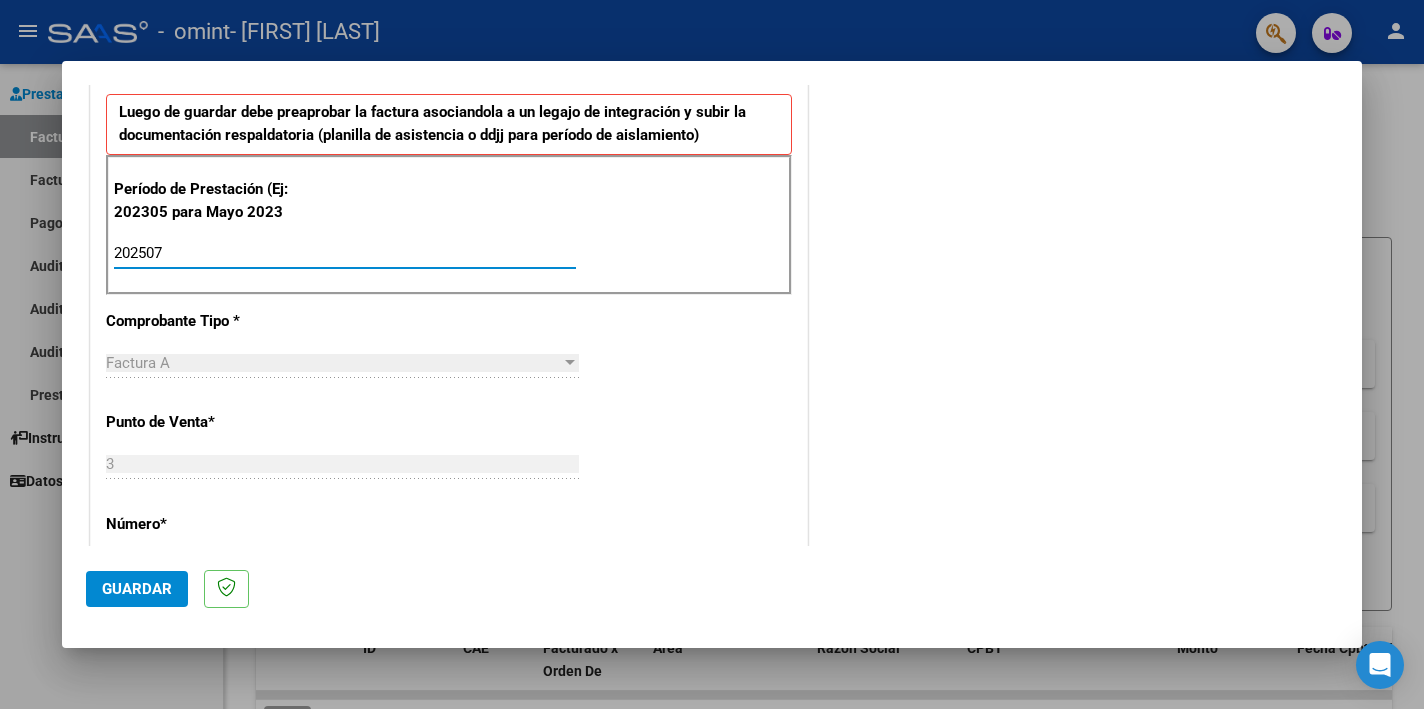 scroll, scrollTop: 828, scrollLeft: 0, axis: vertical 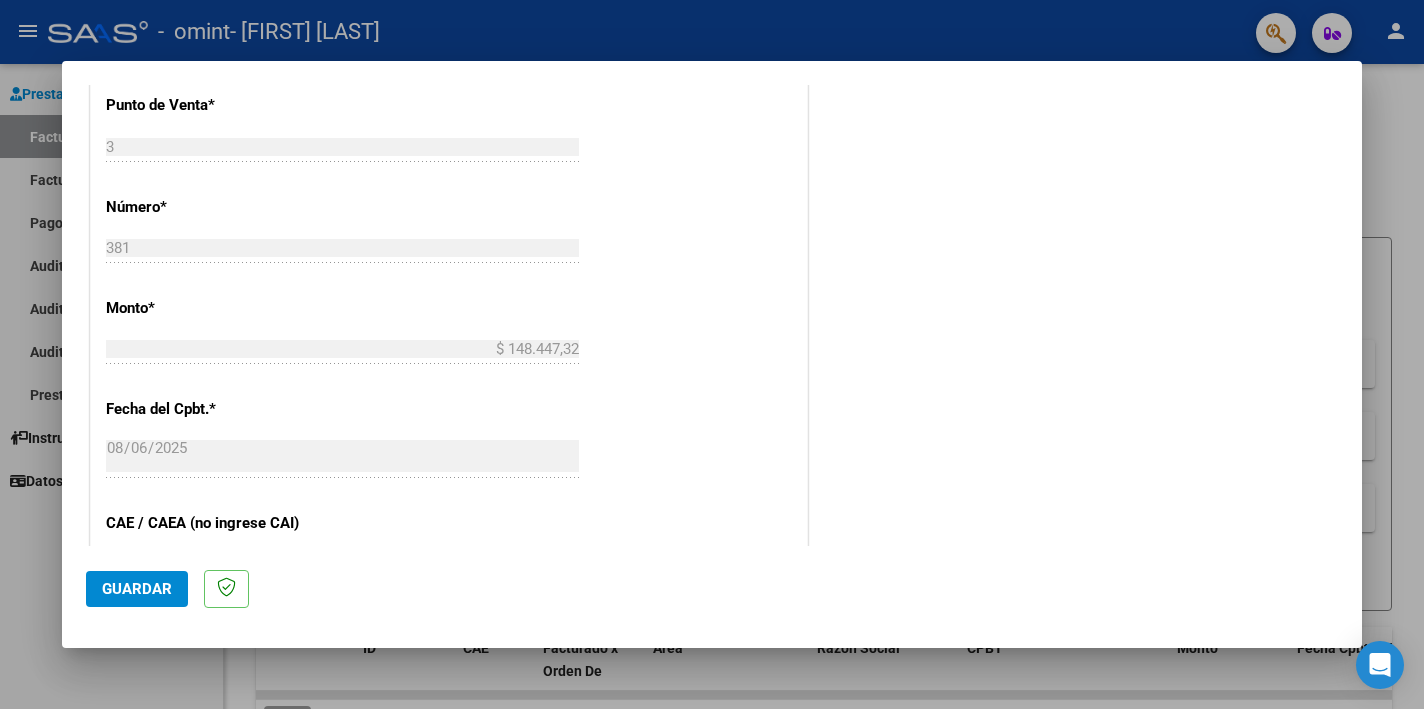 type on "202507" 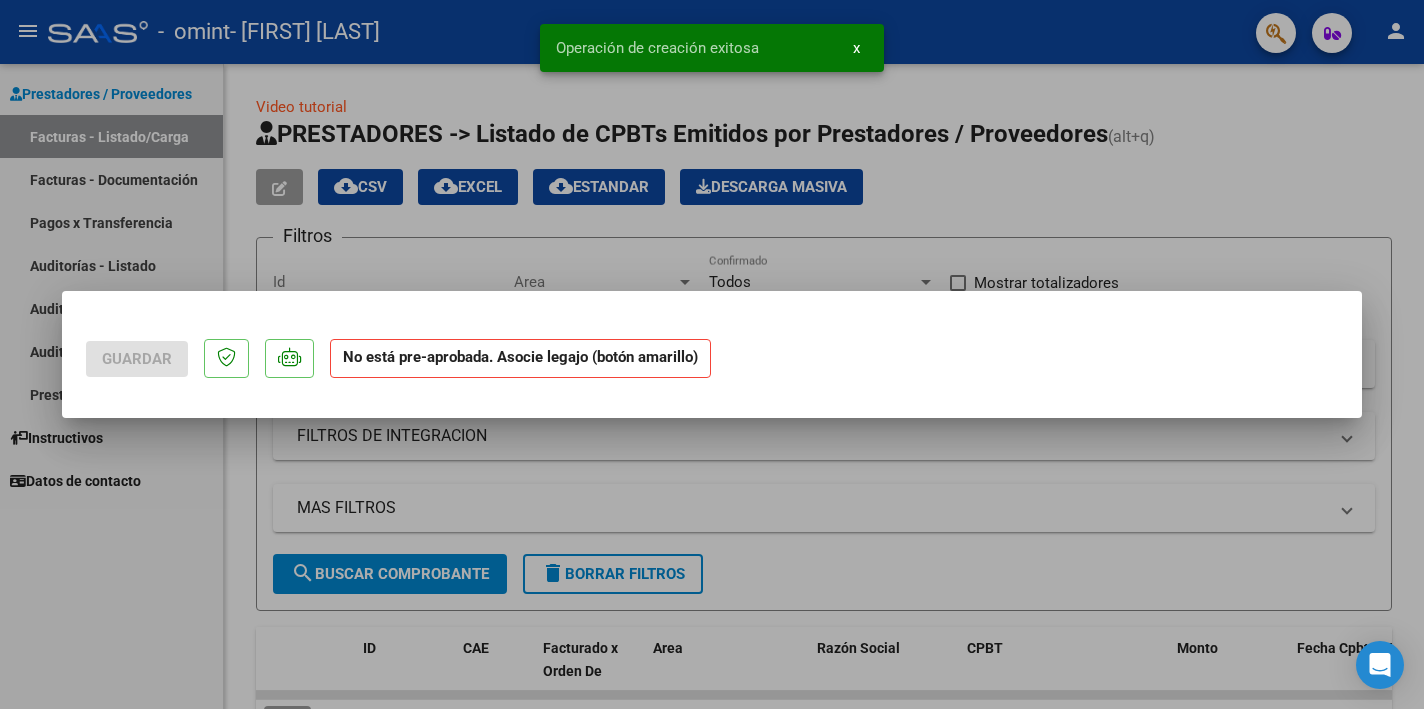 scroll, scrollTop: 0, scrollLeft: 0, axis: both 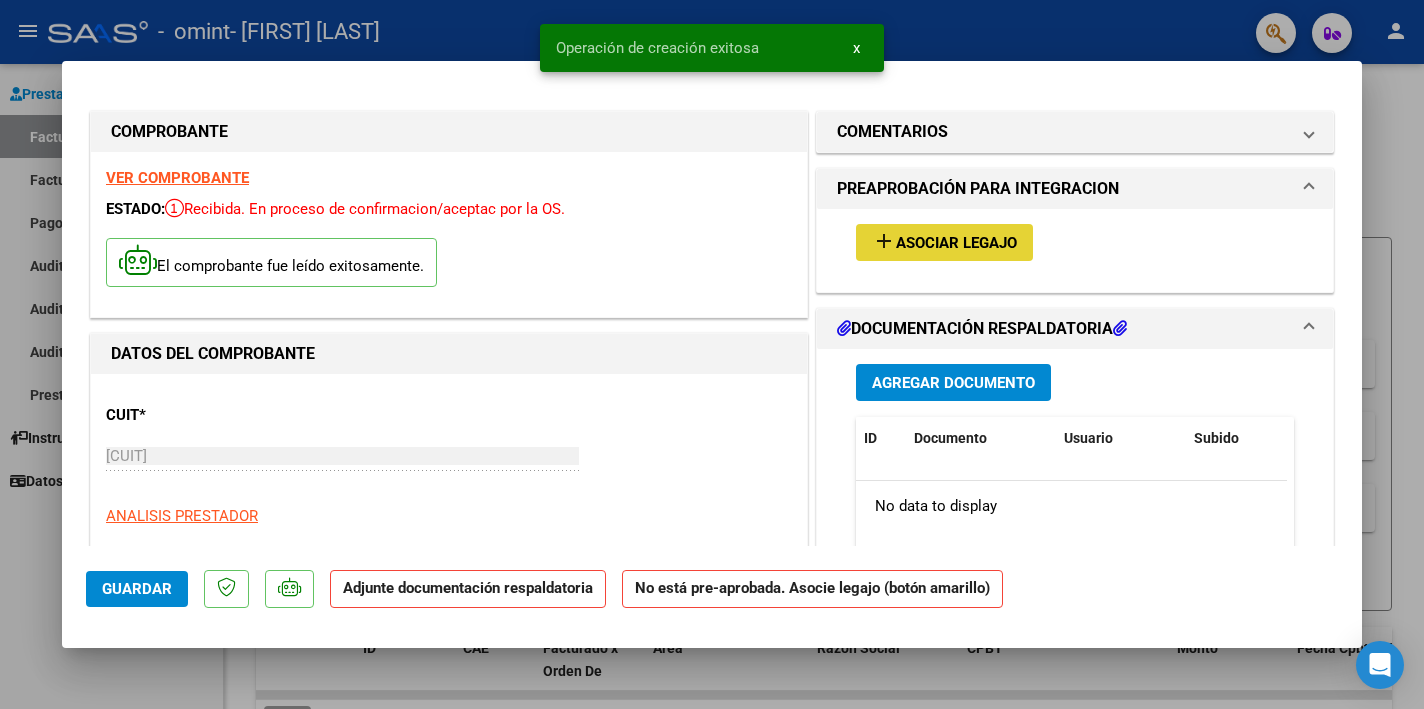 click on "Asociar Legajo" at bounding box center (956, 243) 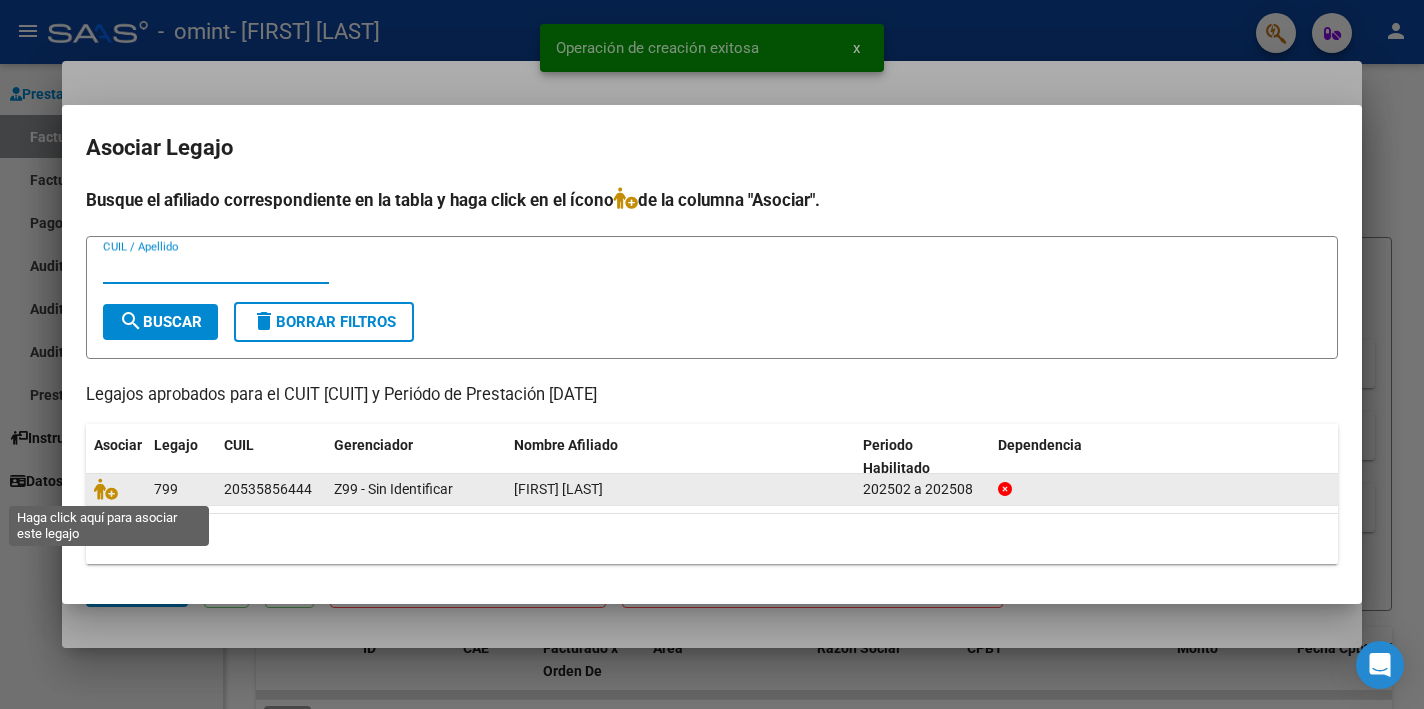 click 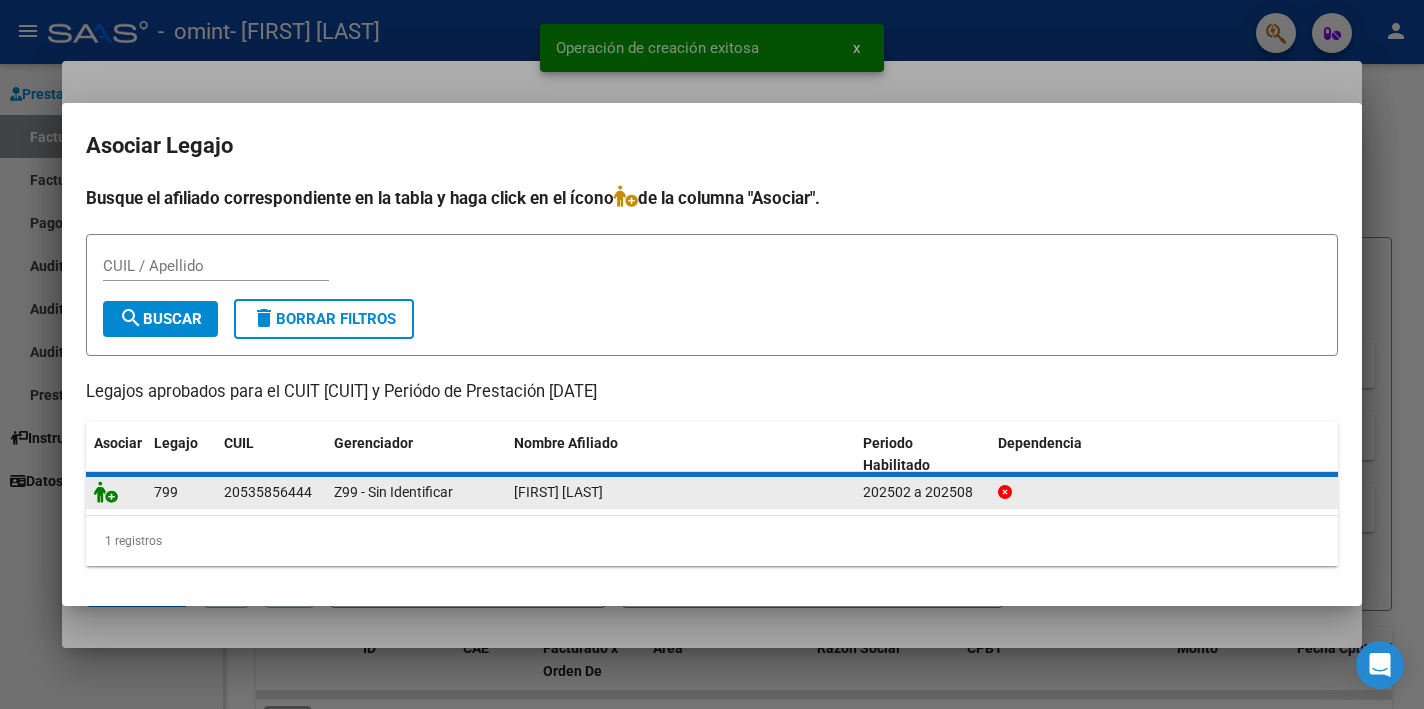 click 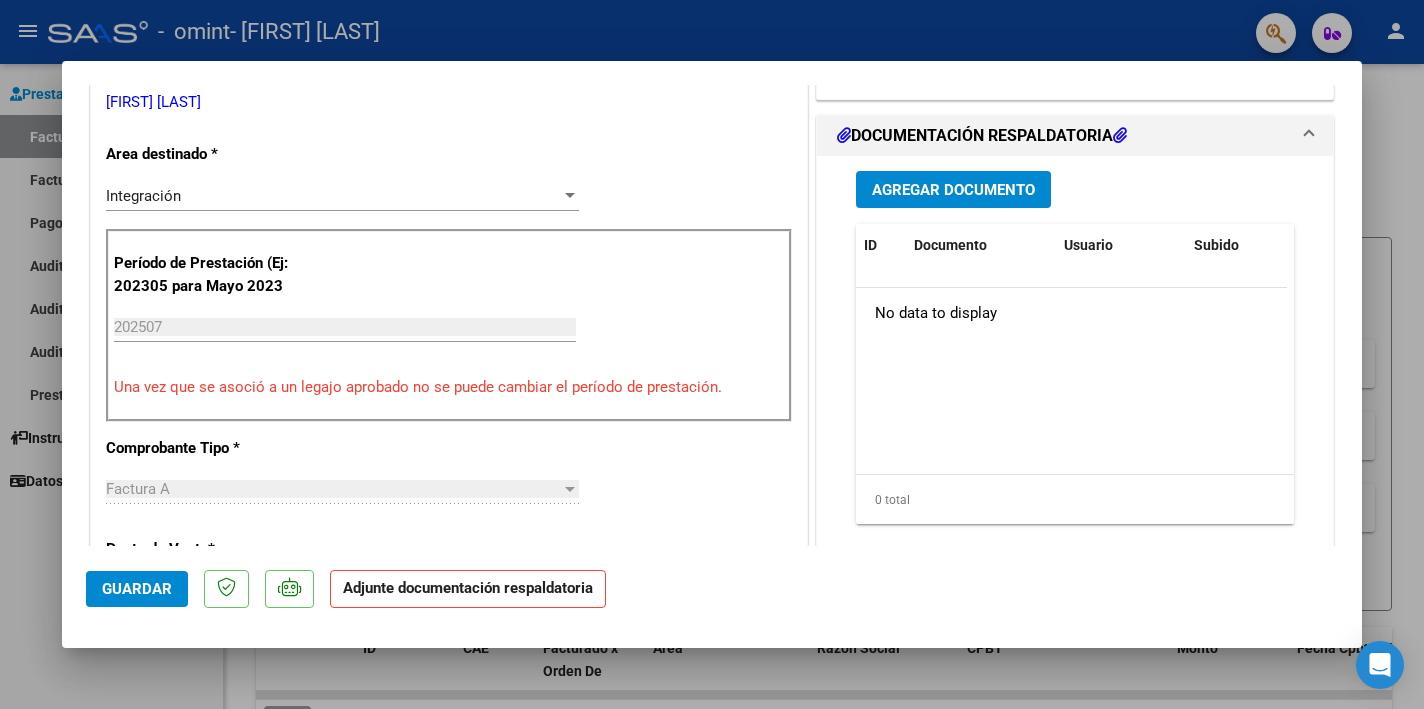 scroll, scrollTop: 478, scrollLeft: 0, axis: vertical 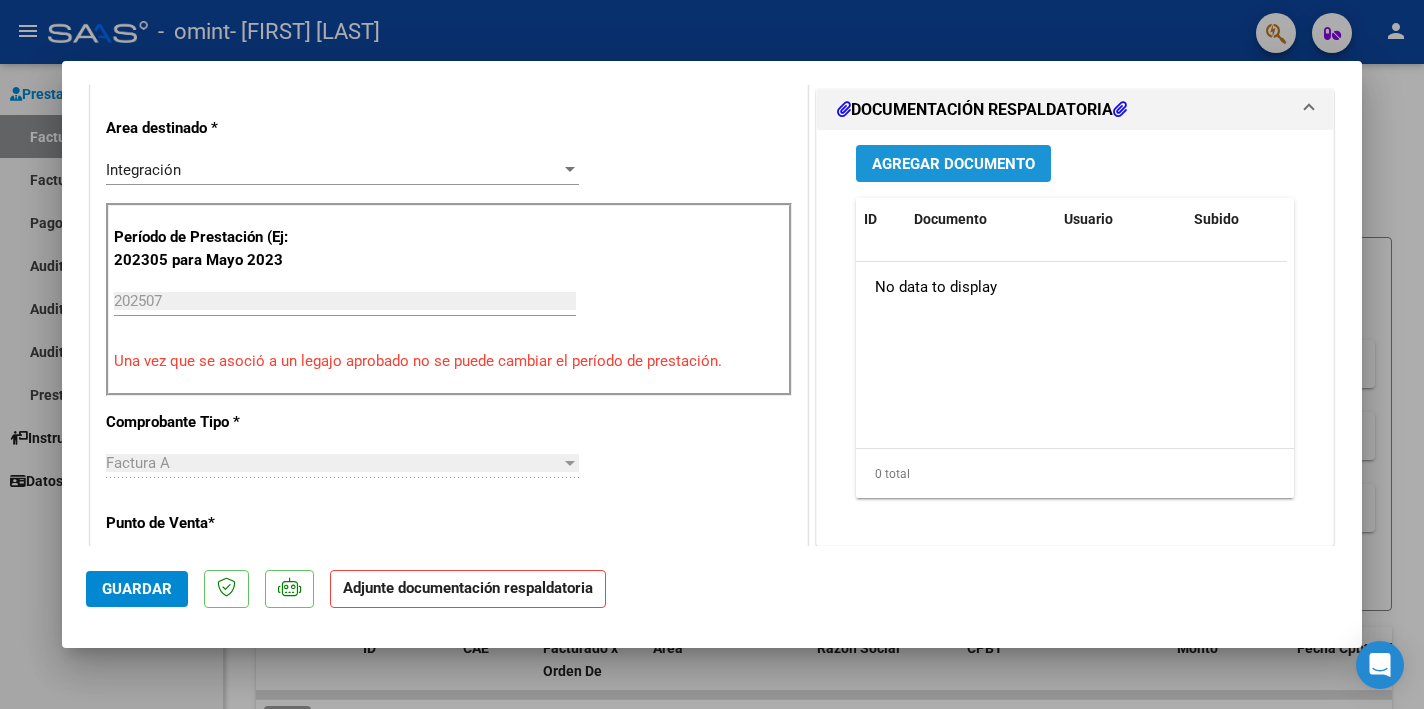 click on "Agregar Documento" at bounding box center (953, 163) 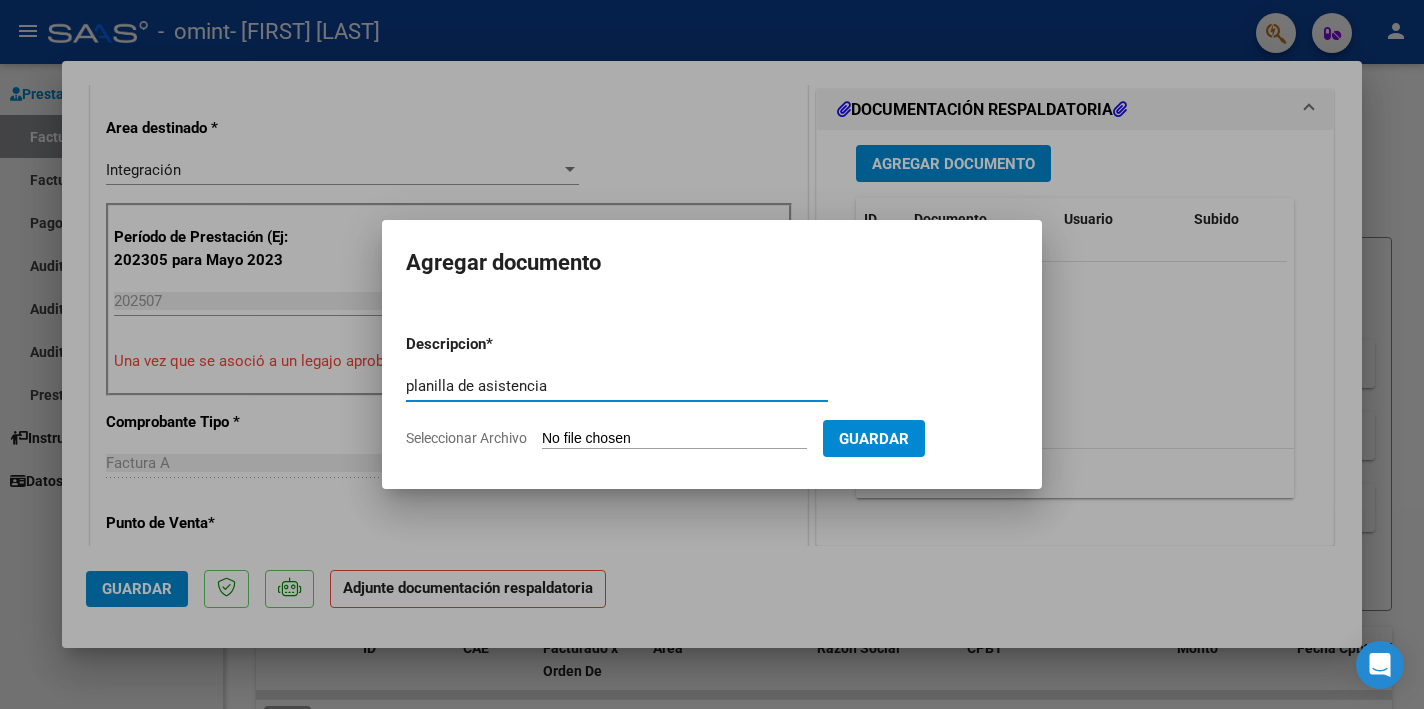 type on "planilla de asistencia" 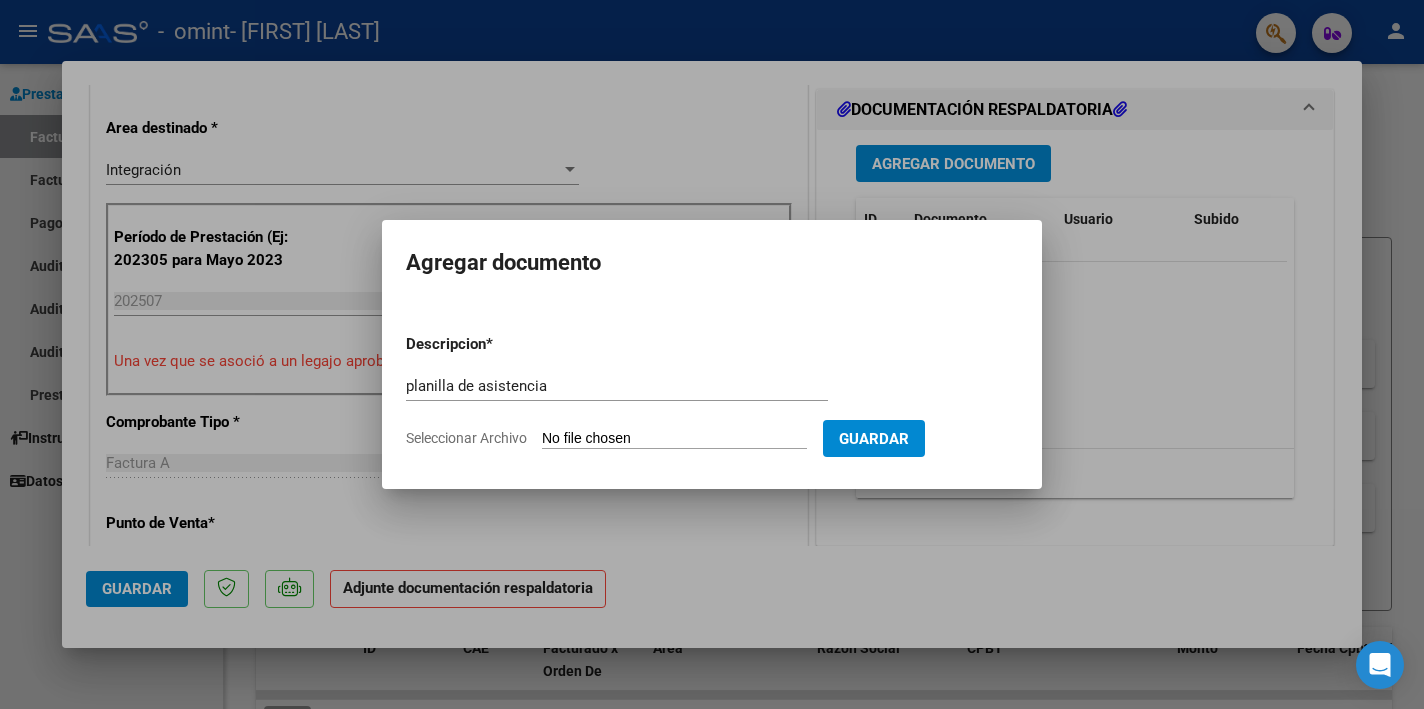 type on "C:\fakepath\planilla.pdf" 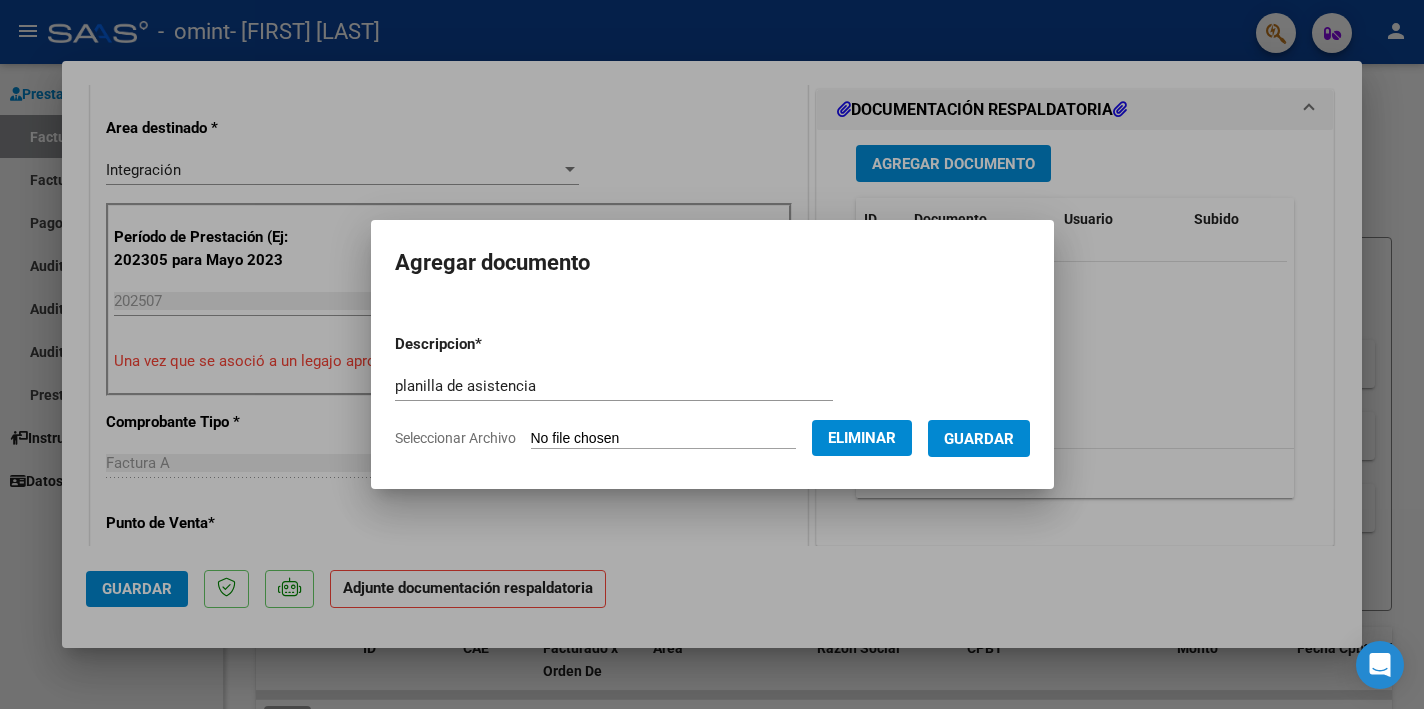 click on "Guardar" at bounding box center (979, 439) 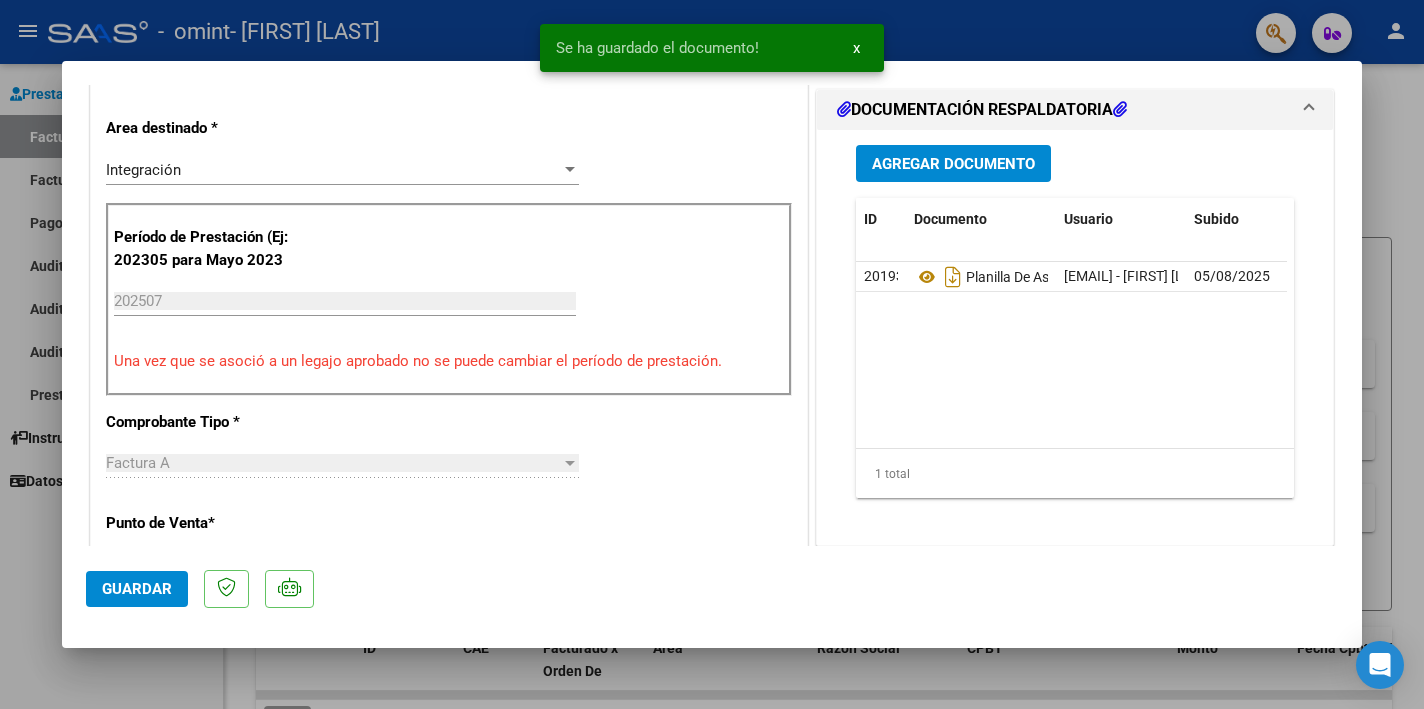 scroll, scrollTop: 1293, scrollLeft: 0, axis: vertical 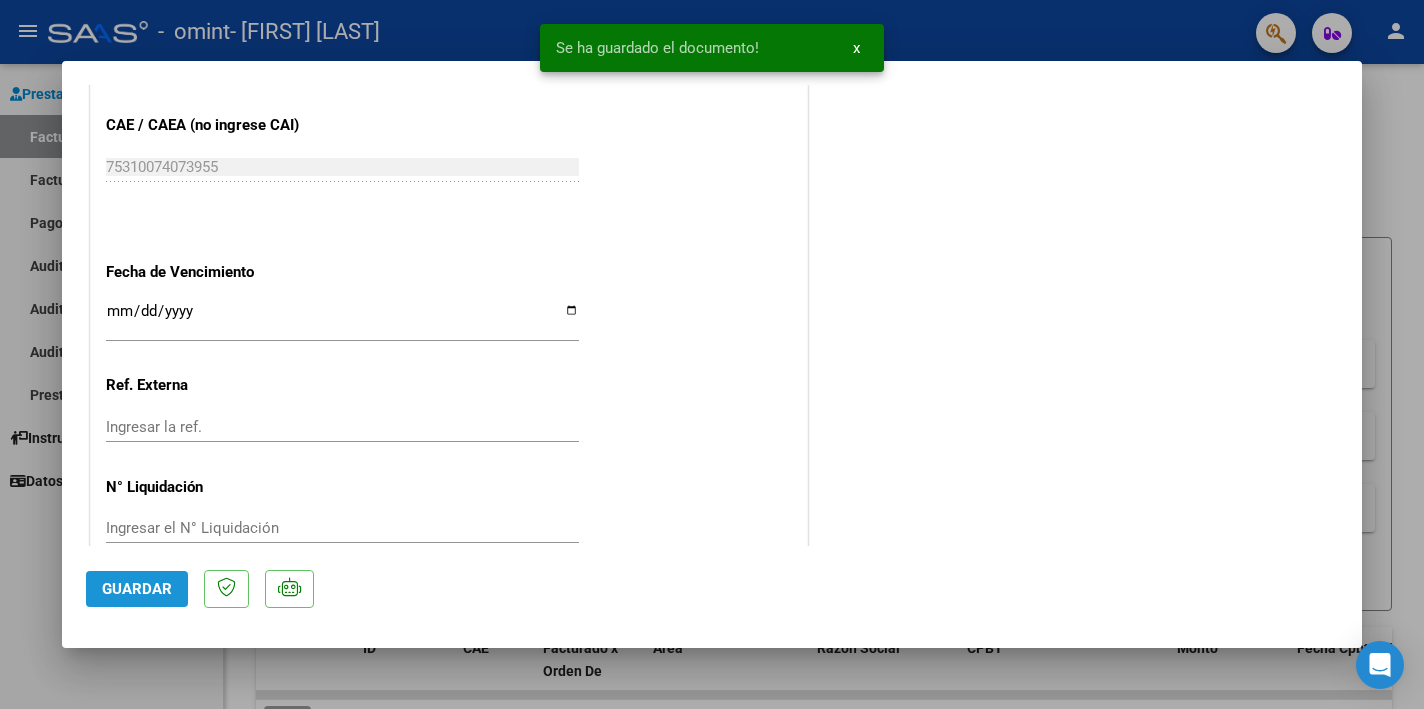 click on "Guardar" 